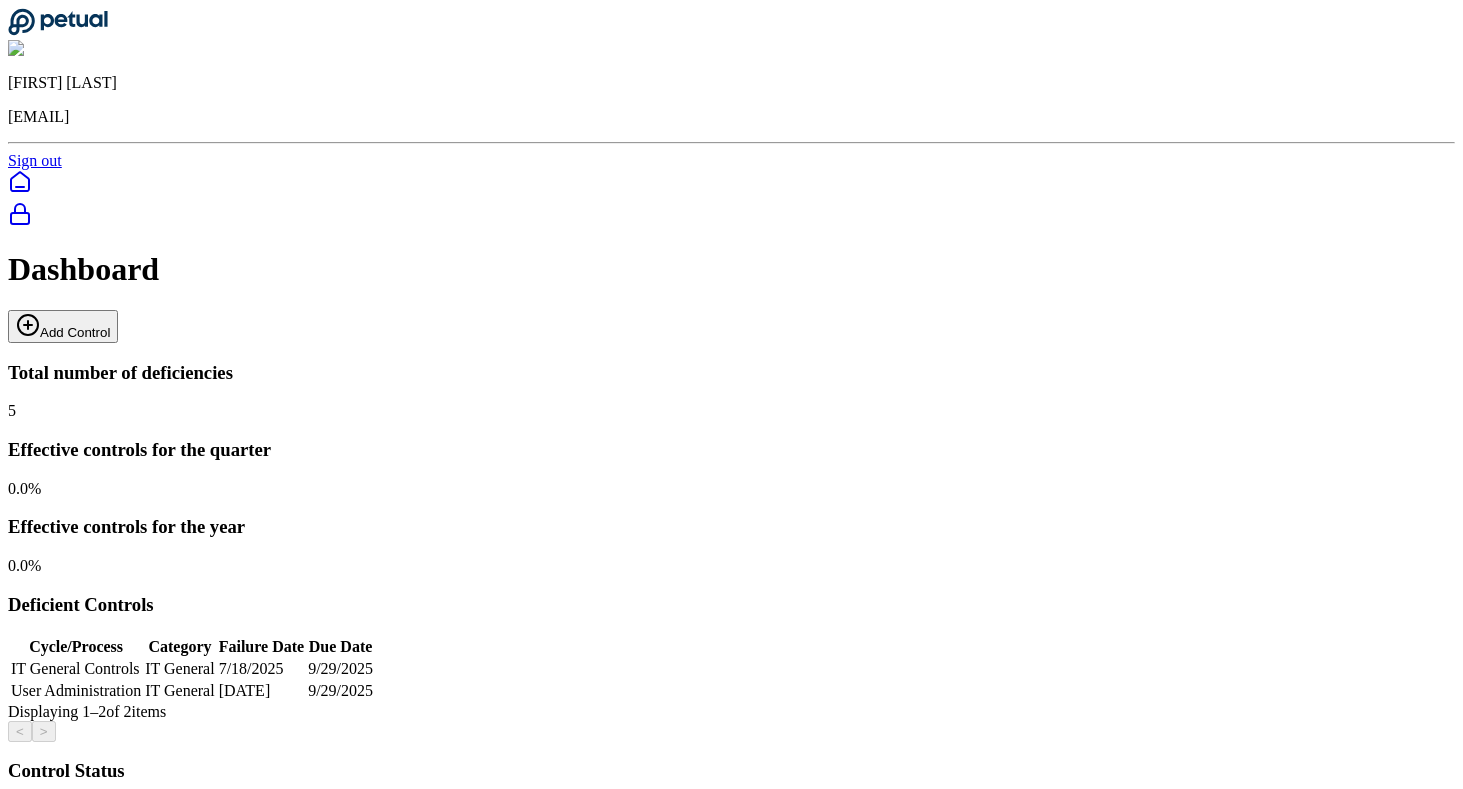 scroll, scrollTop: 0, scrollLeft: 0, axis: both 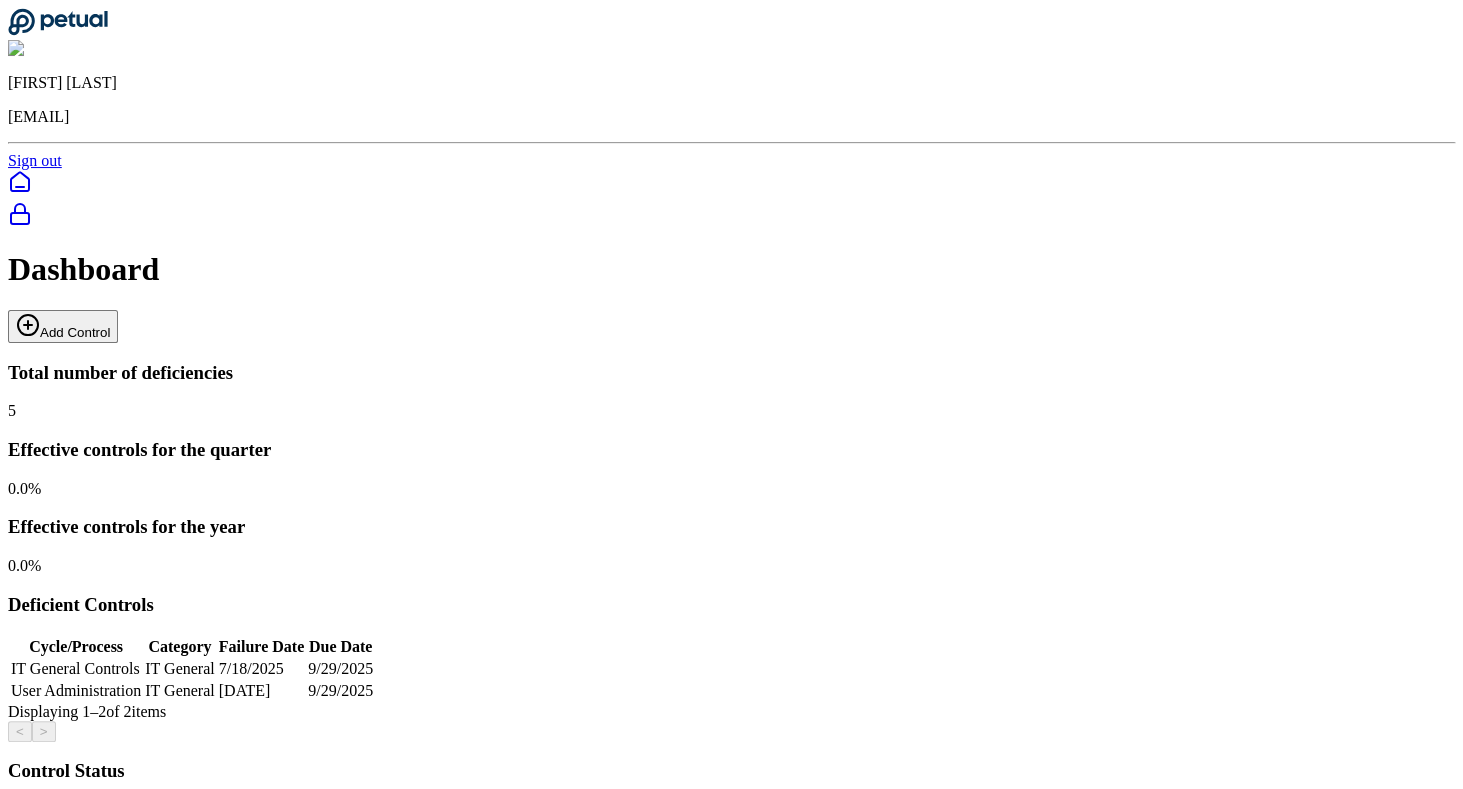 click 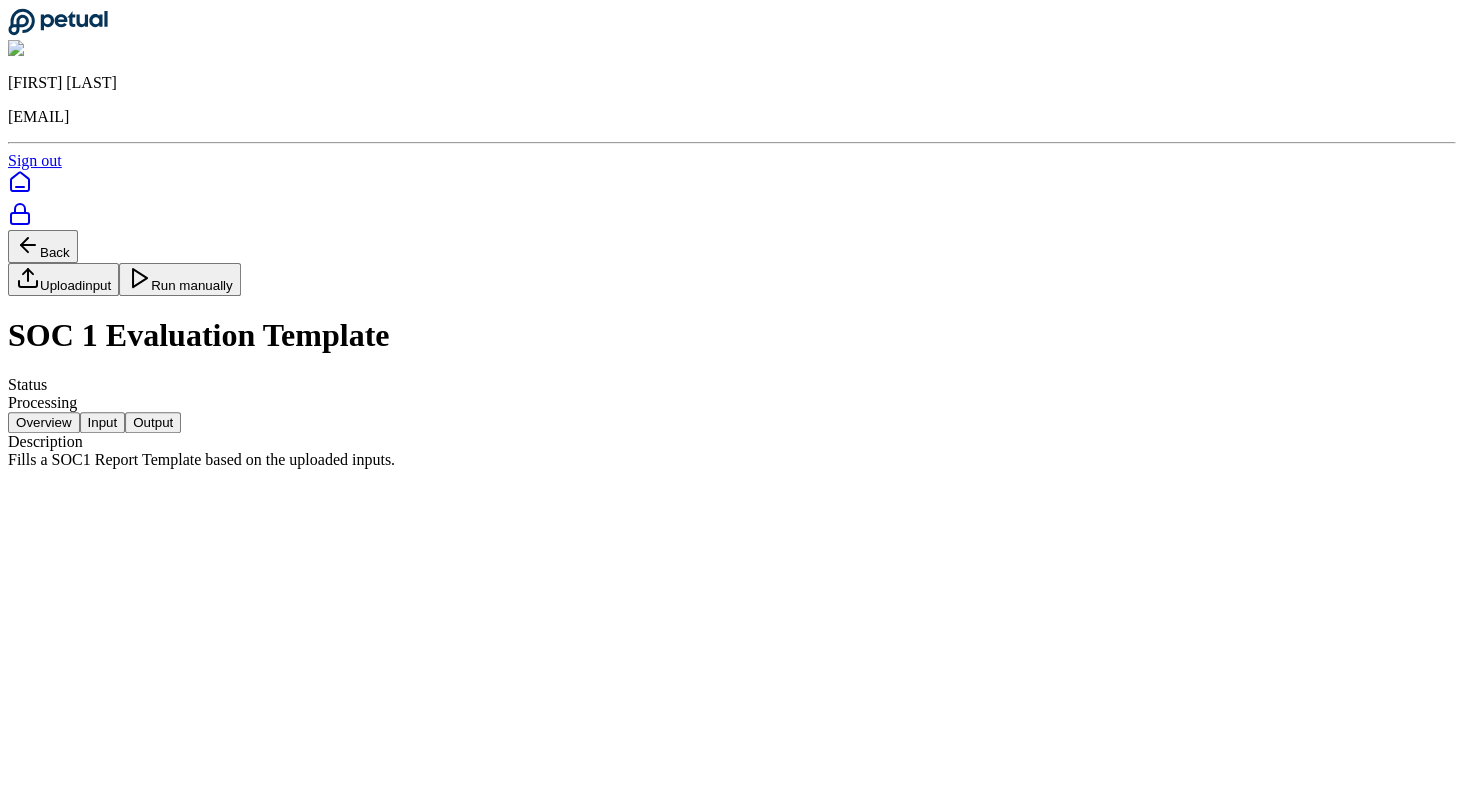 scroll, scrollTop: 23, scrollLeft: 0, axis: vertical 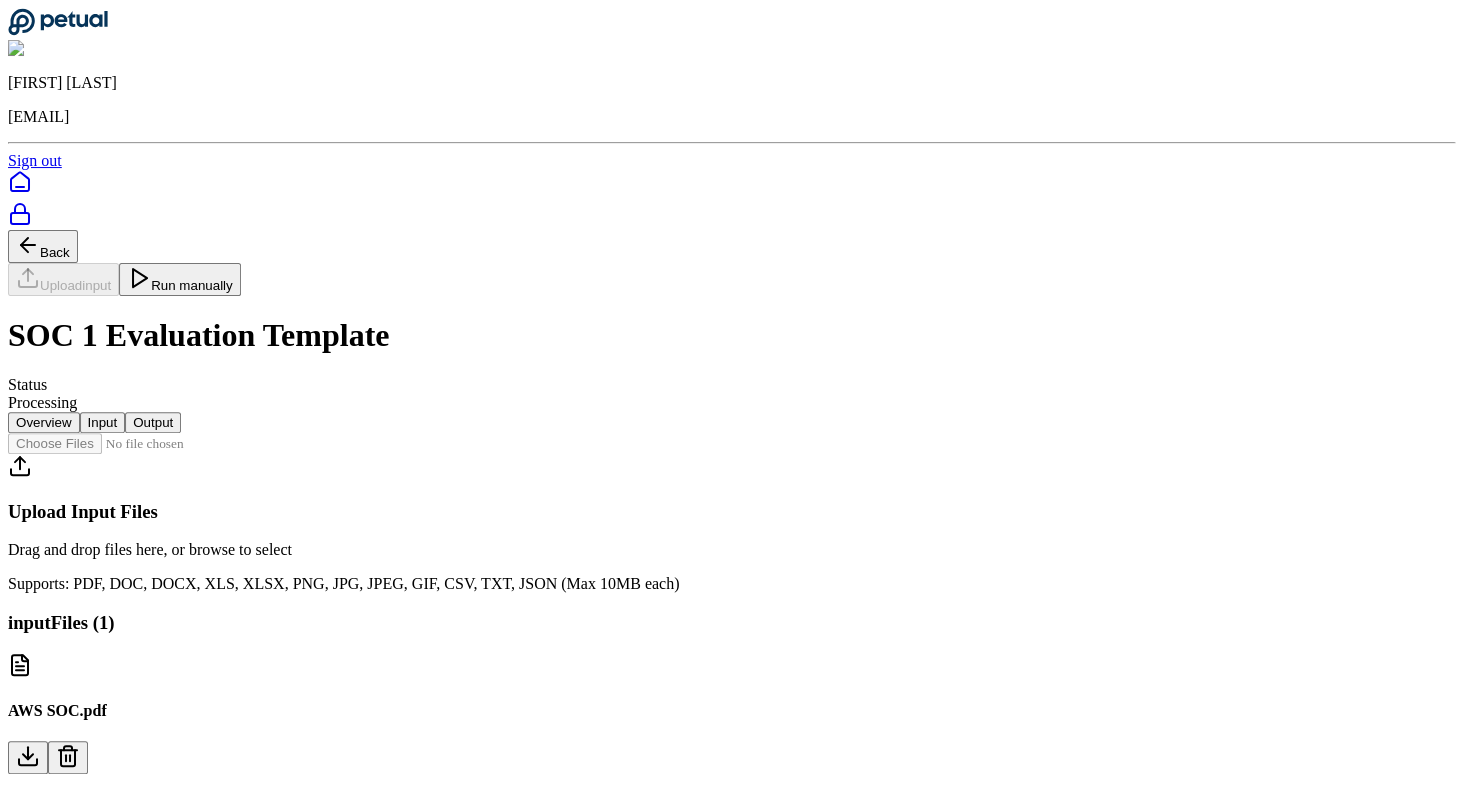 click 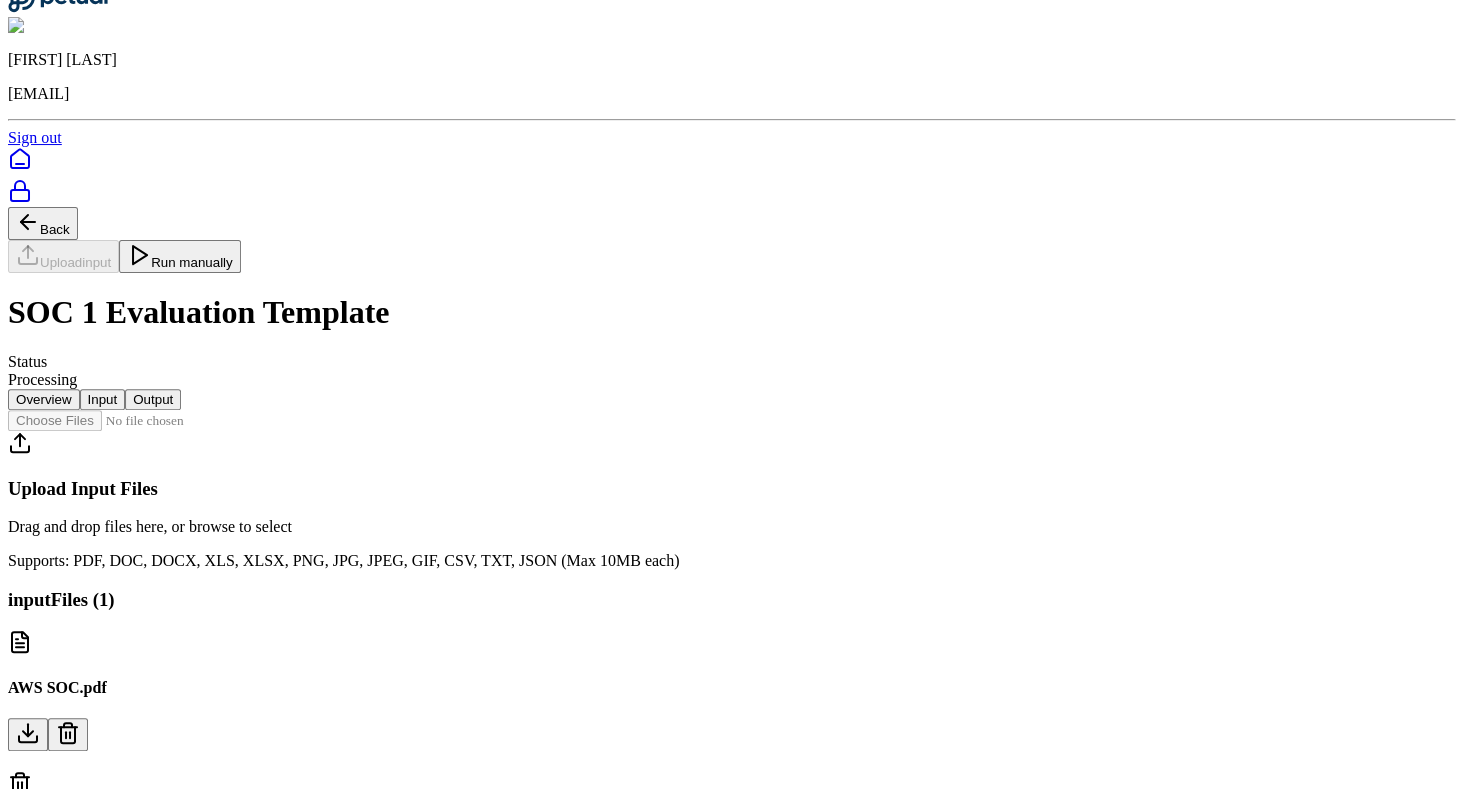 click on "Delete" at bounding box center [93, 892] 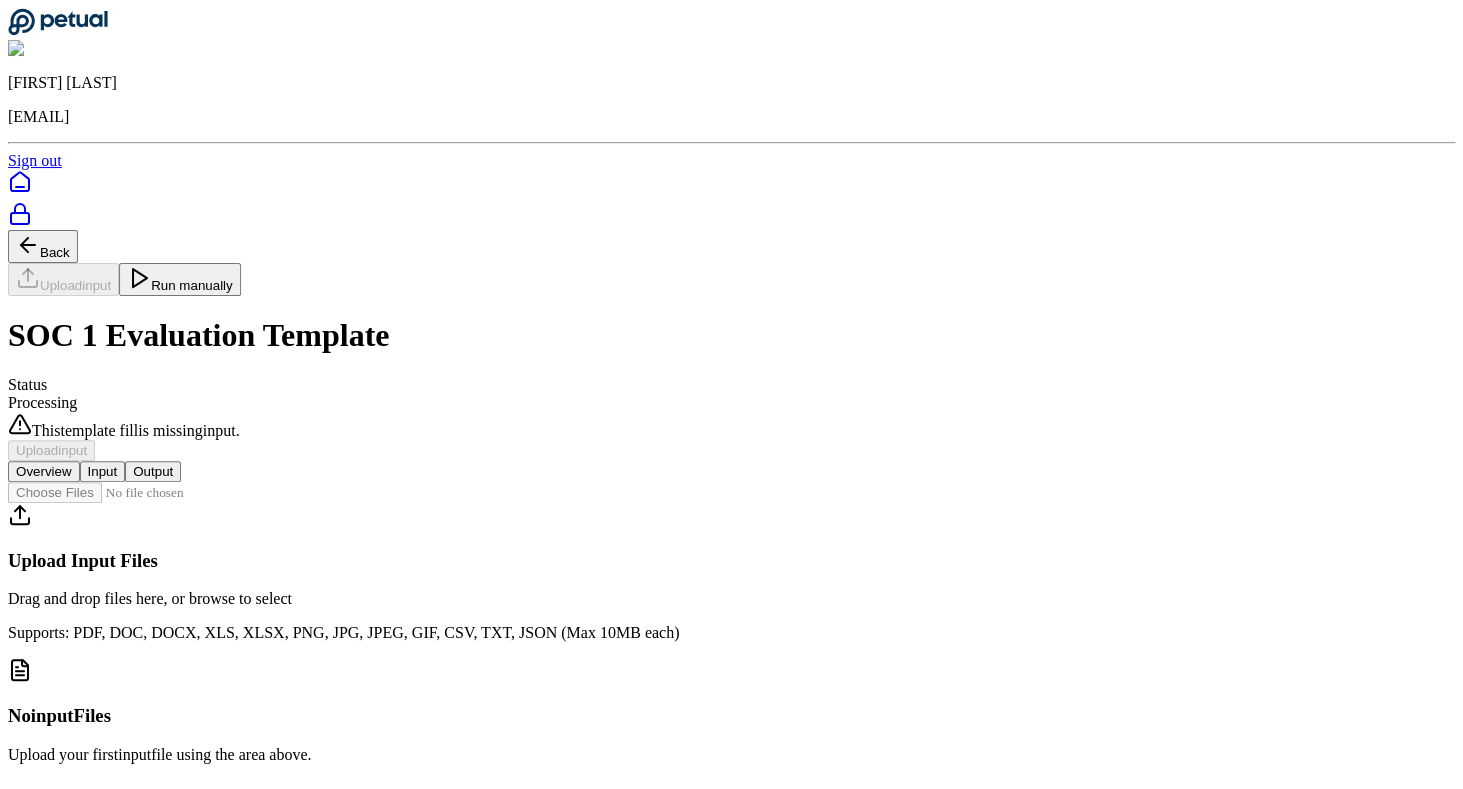 scroll, scrollTop: 221, scrollLeft: 0, axis: vertical 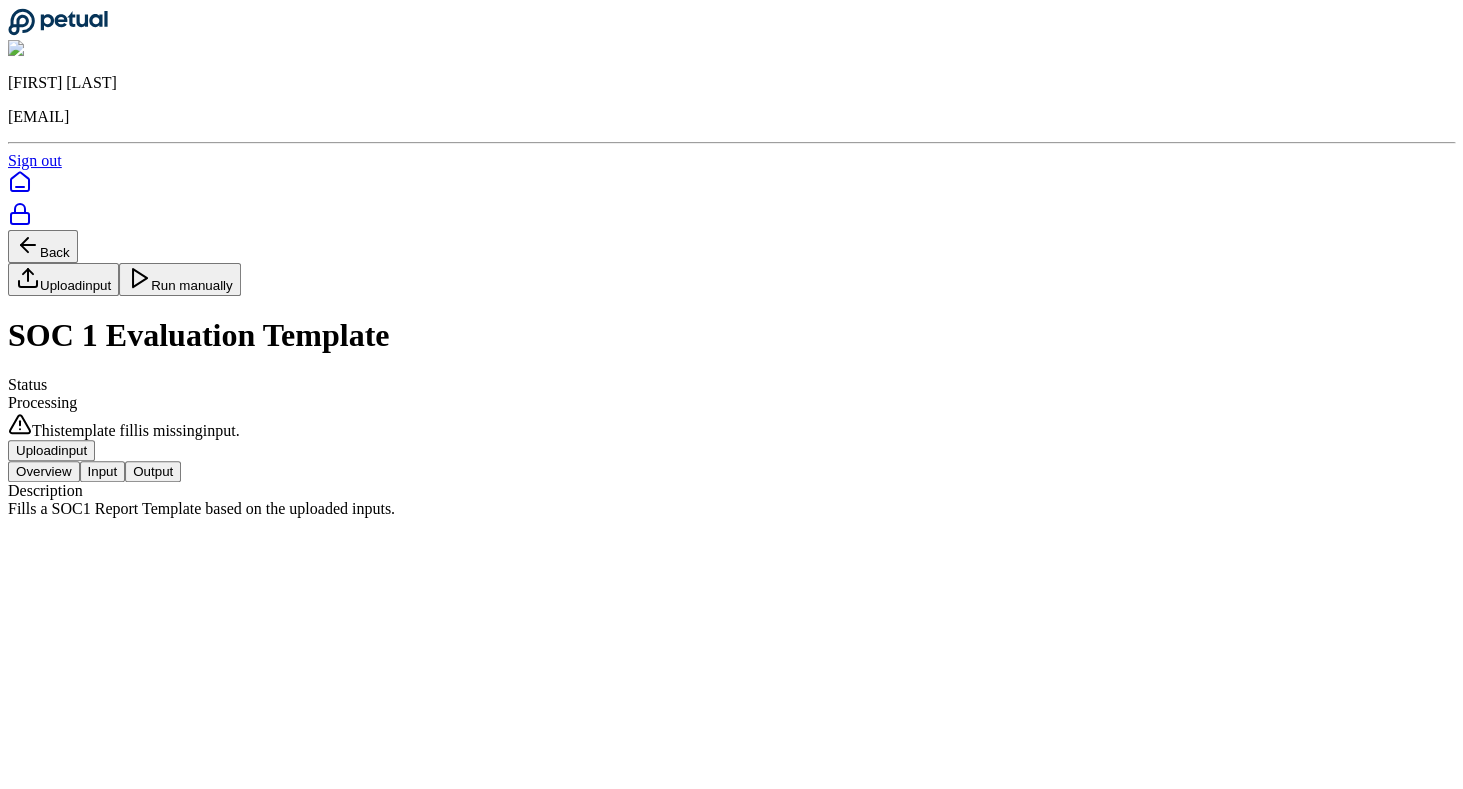 click on "Output" at bounding box center [153, 471] 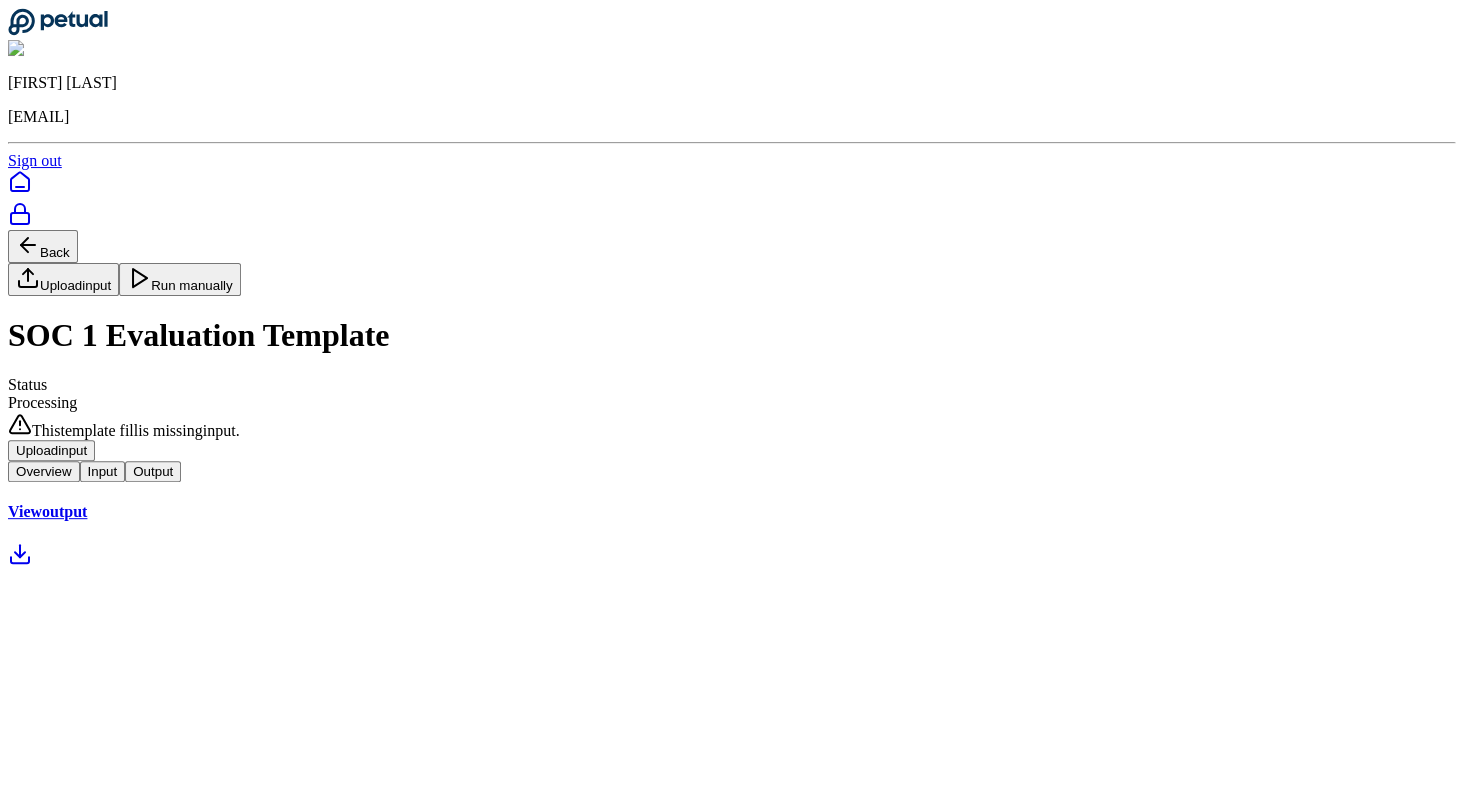 click on "Input" at bounding box center [103, 471] 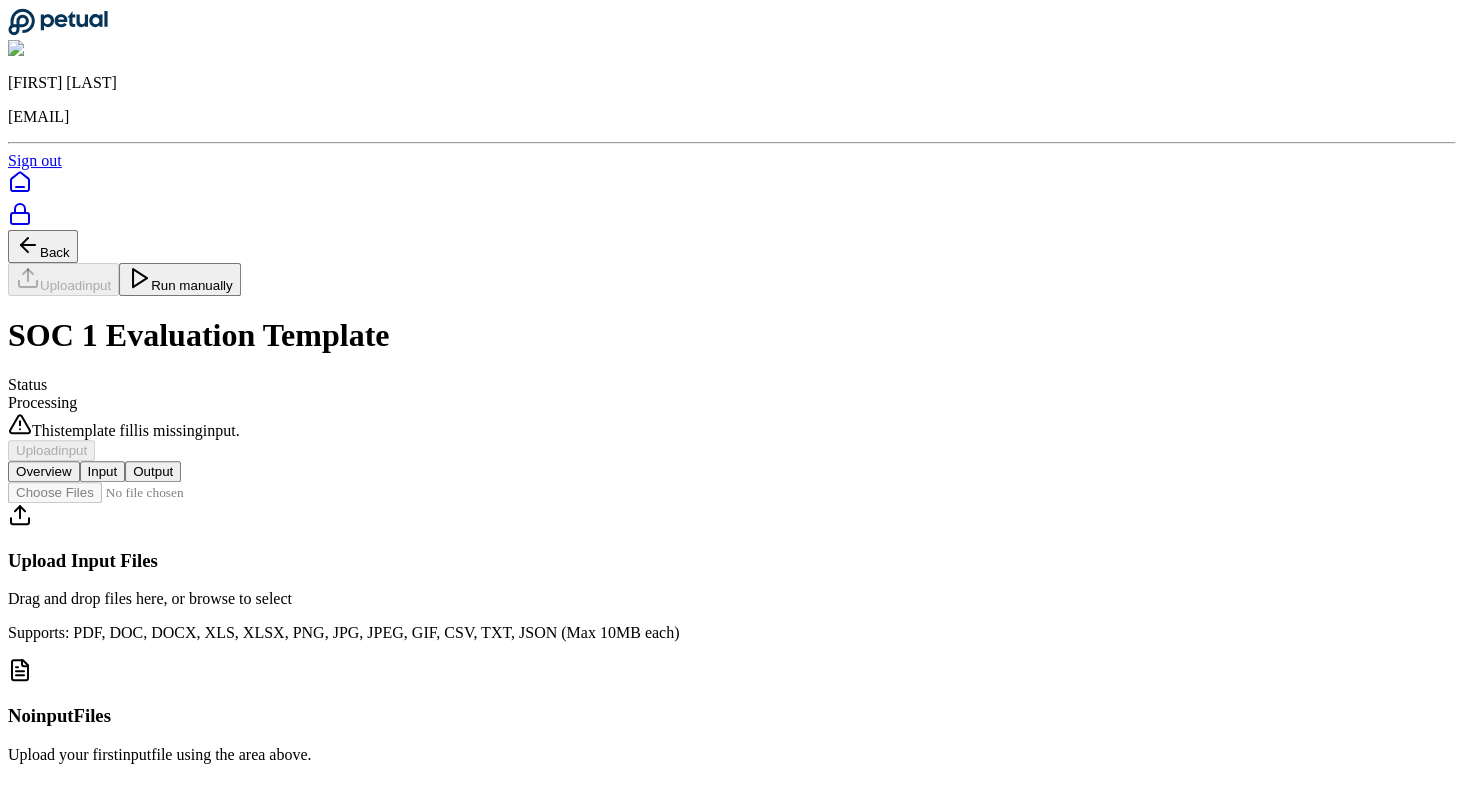 scroll, scrollTop: 221, scrollLeft: 0, axis: vertical 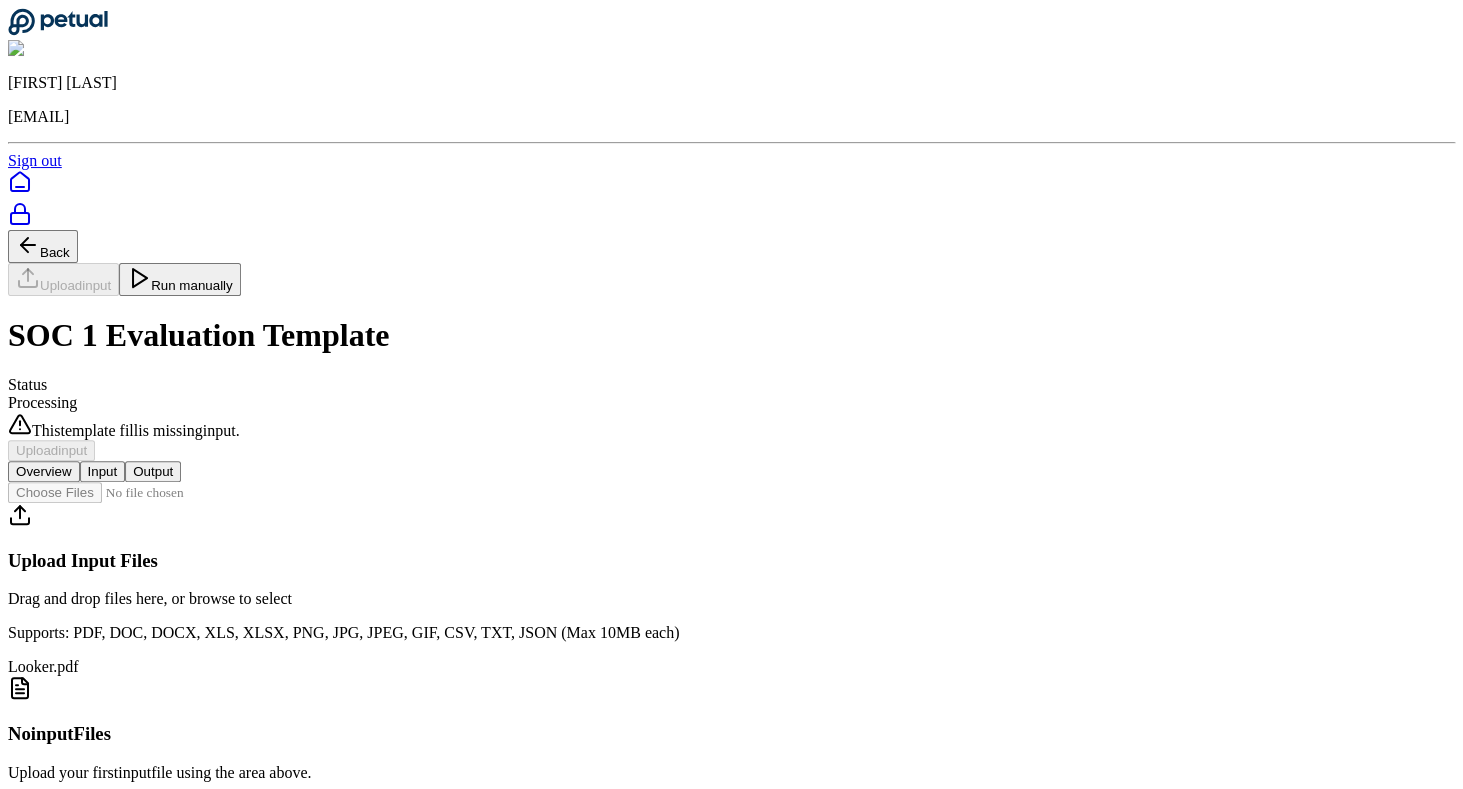 type 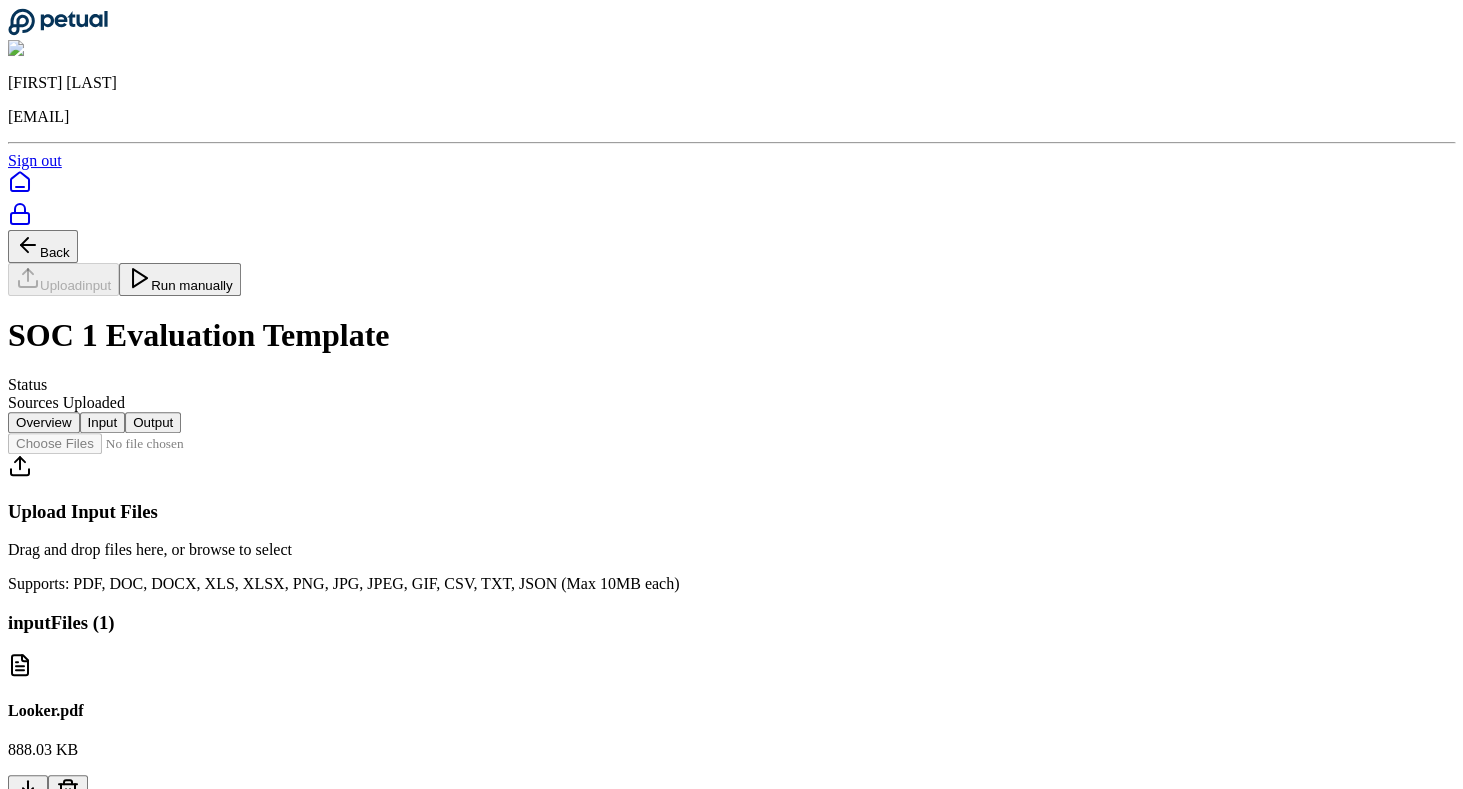 scroll, scrollTop: 0, scrollLeft: 0, axis: both 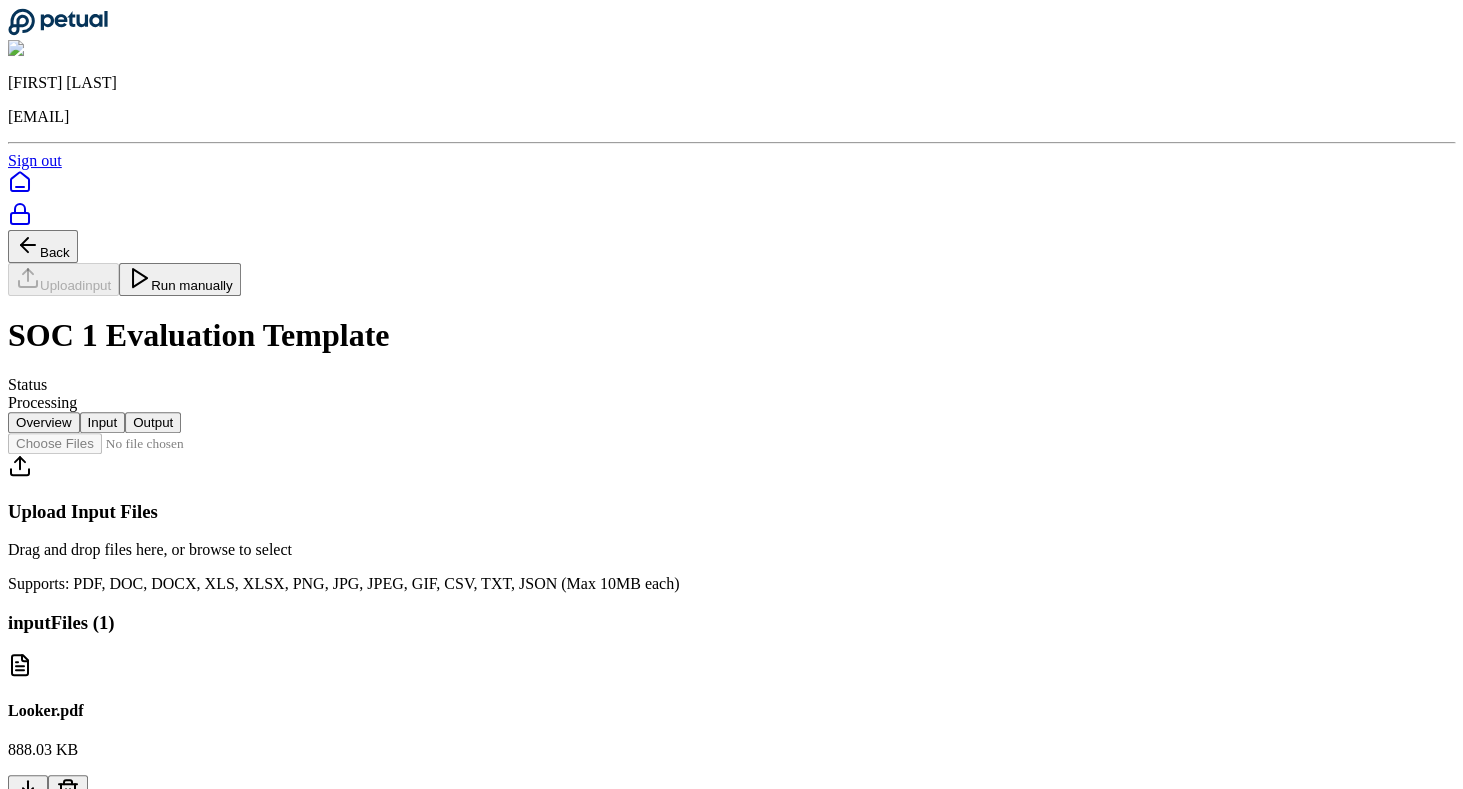 click on "Output" at bounding box center (153, 422) 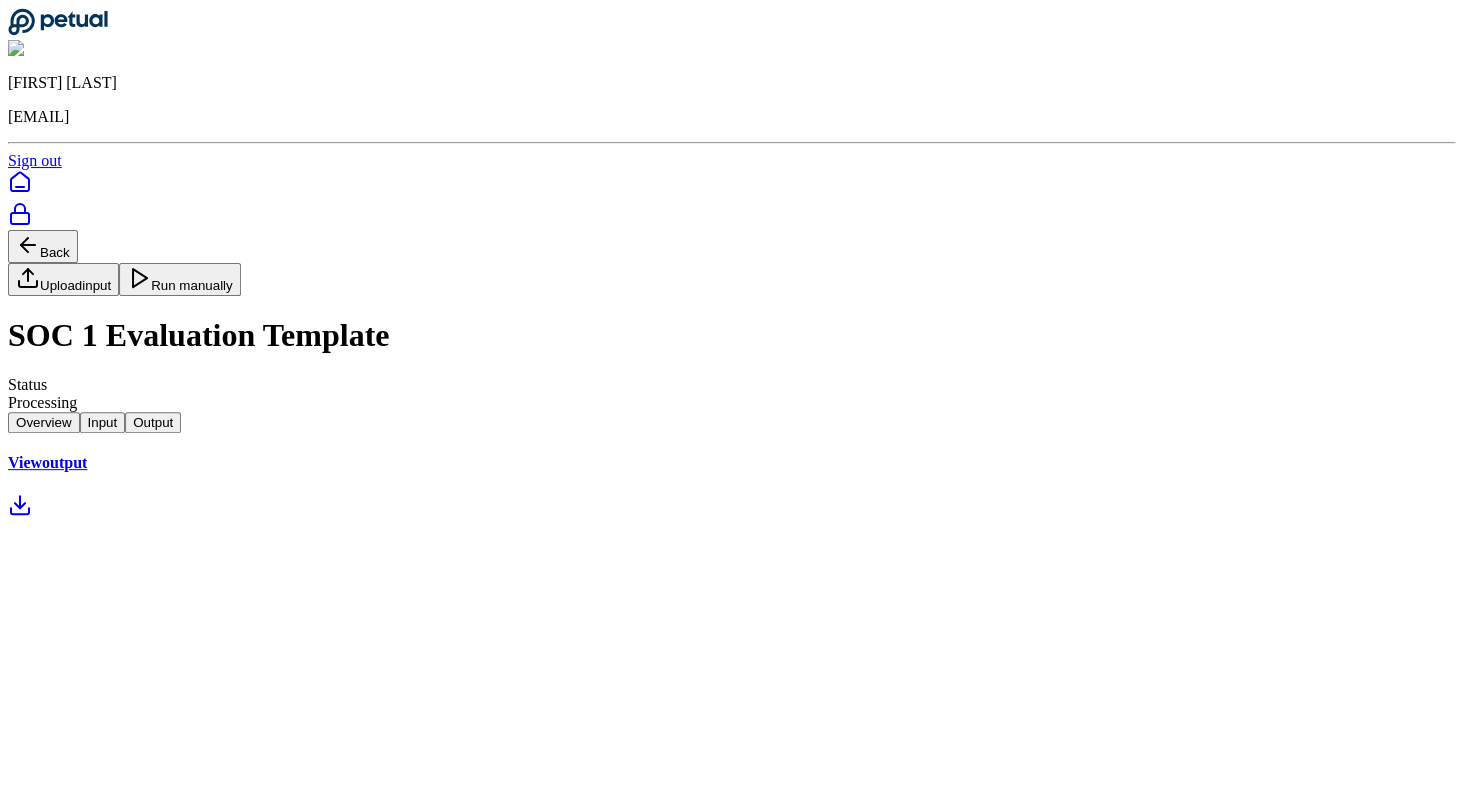type 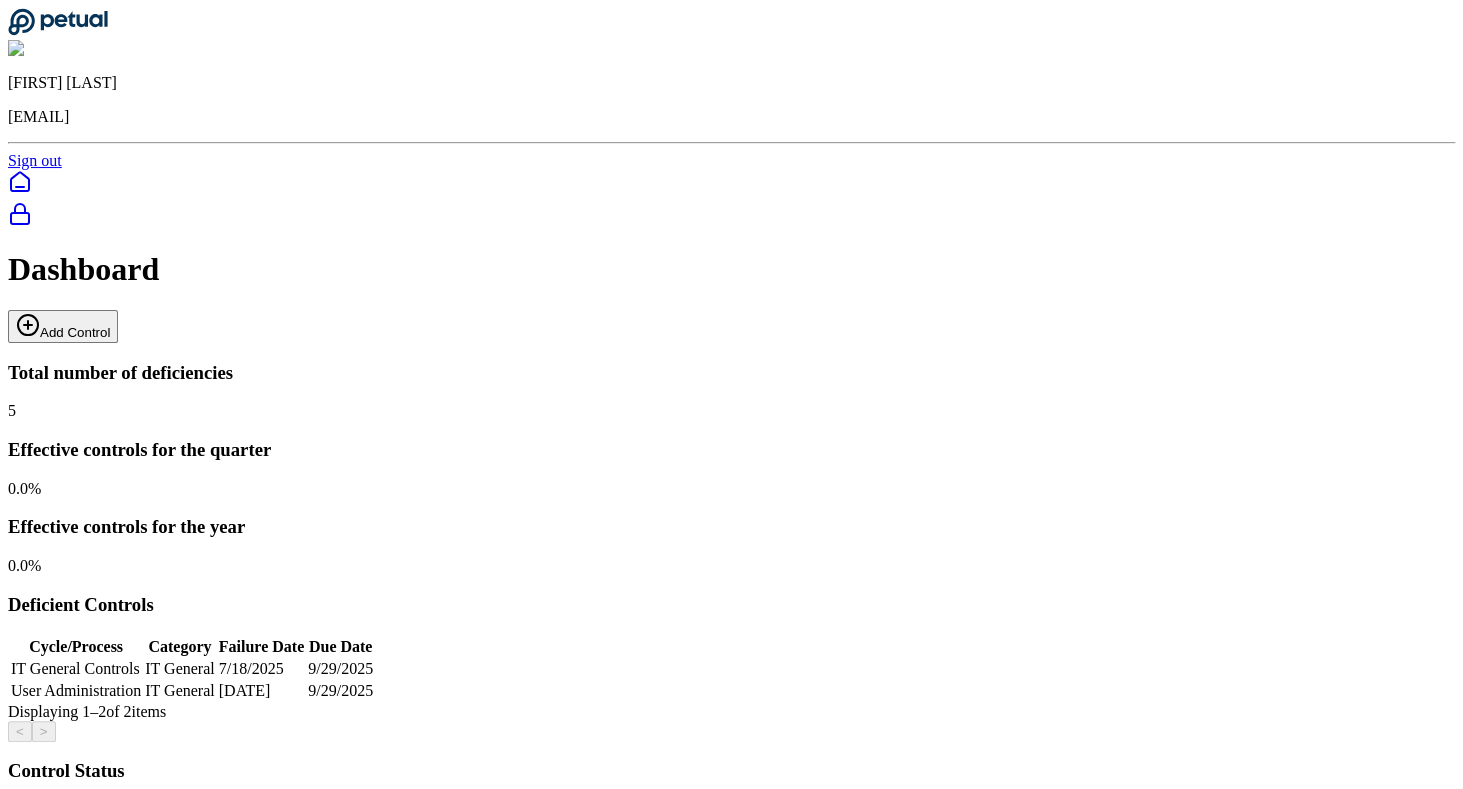 click 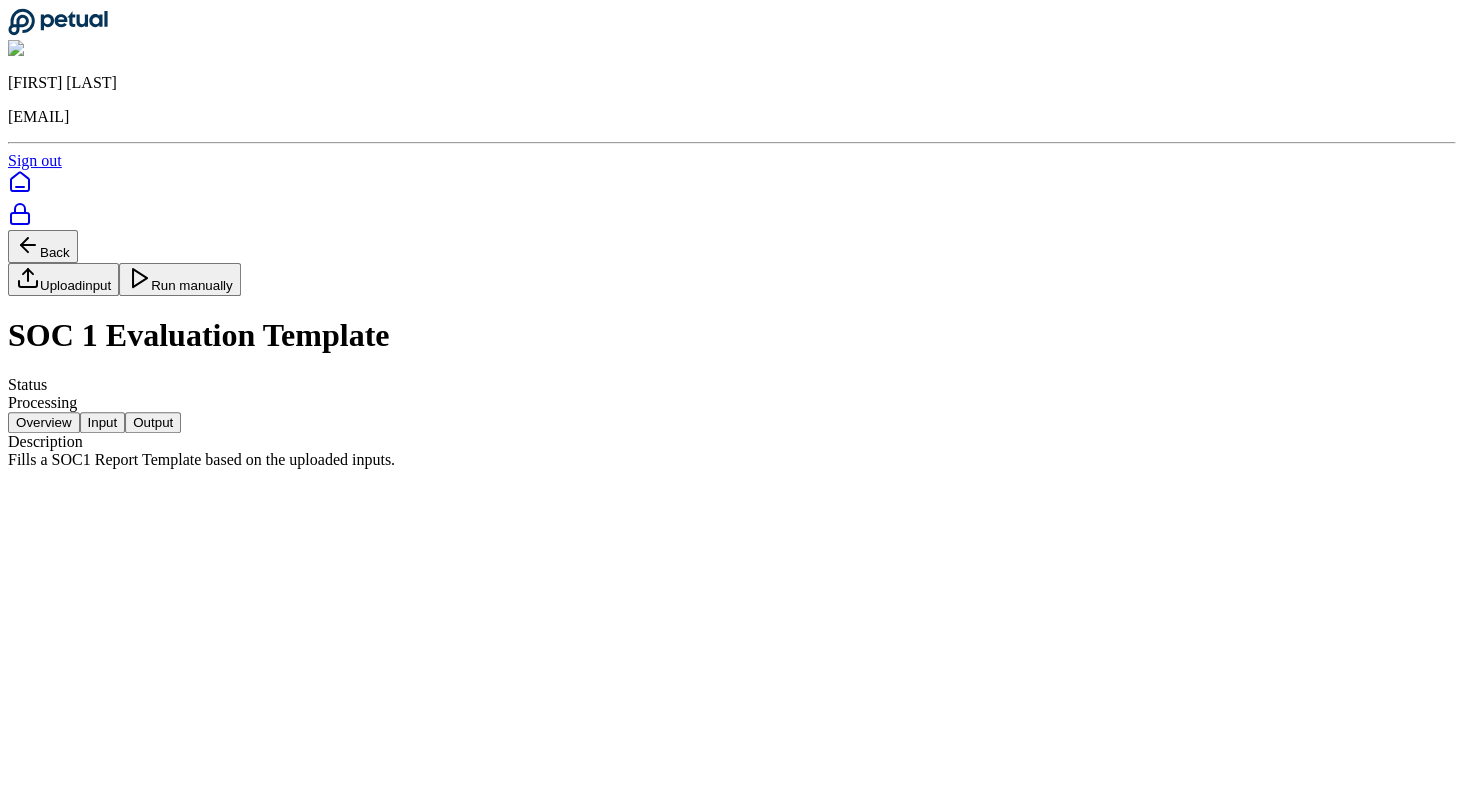 scroll, scrollTop: 1, scrollLeft: 0, axis: vertical 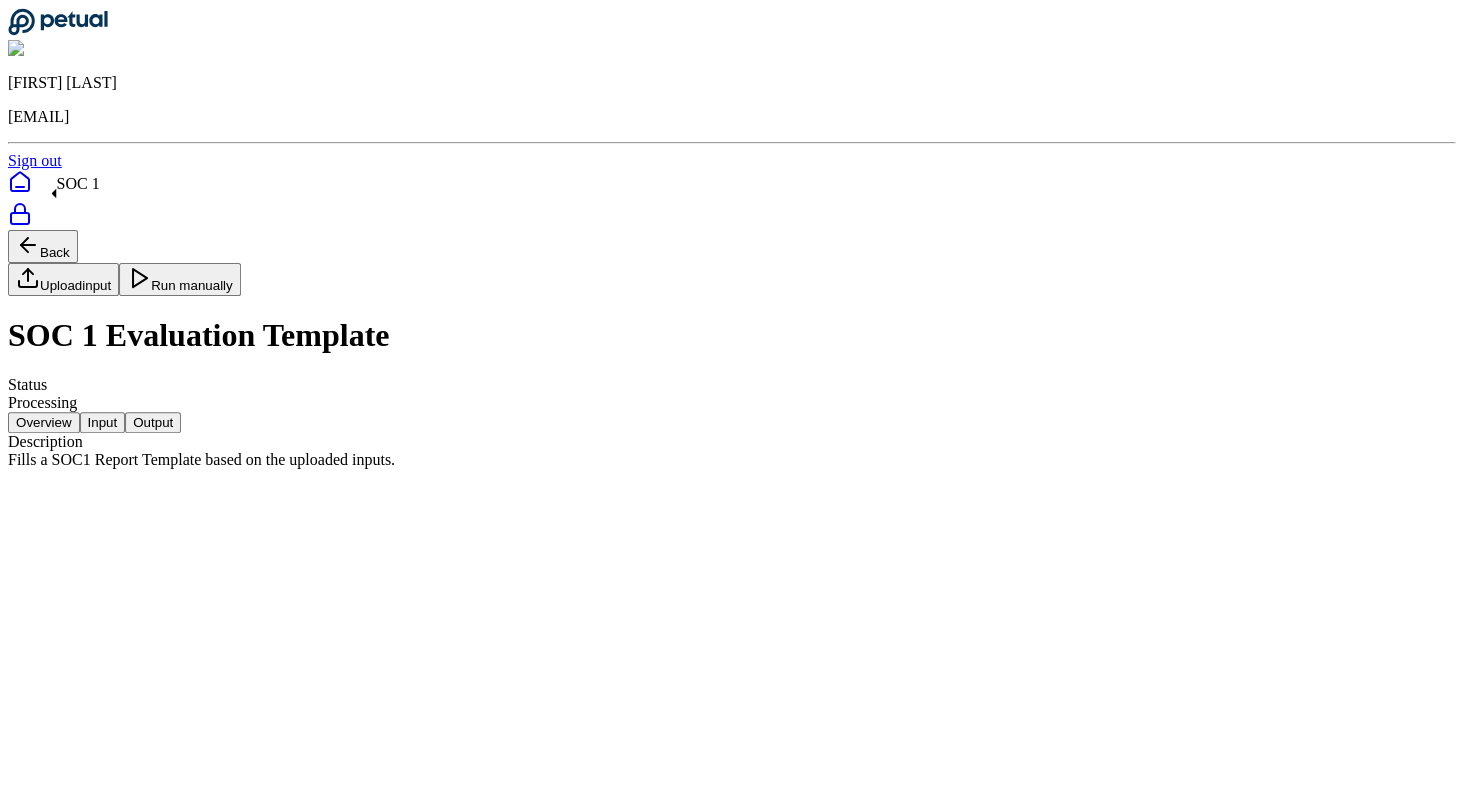 click on "Input" at bounding box center (103, 422) 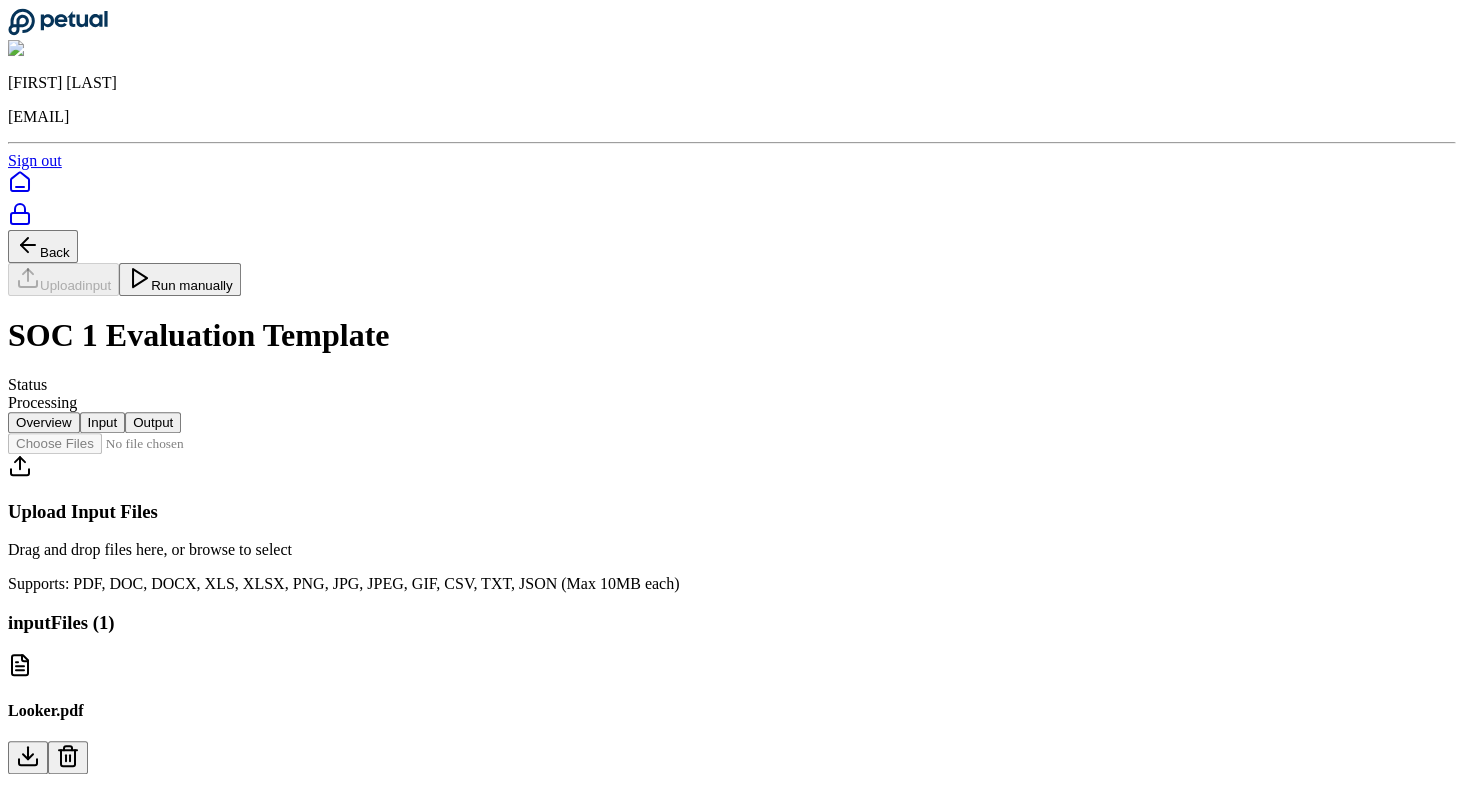 scroll, scrollTop: 62, scrollLeft: 0, axis: vertical 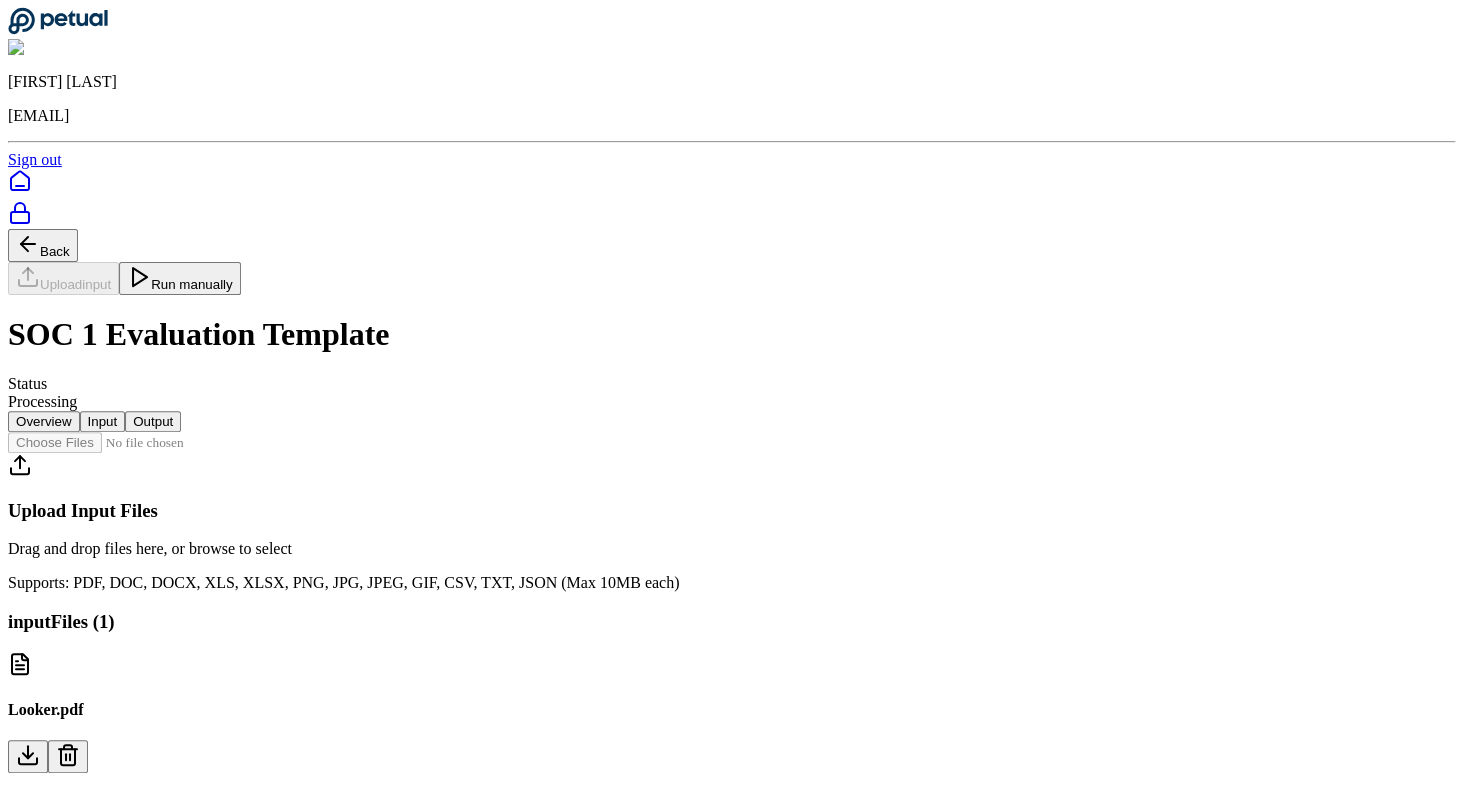 click on "Delete" at bounding box center [93, 914] 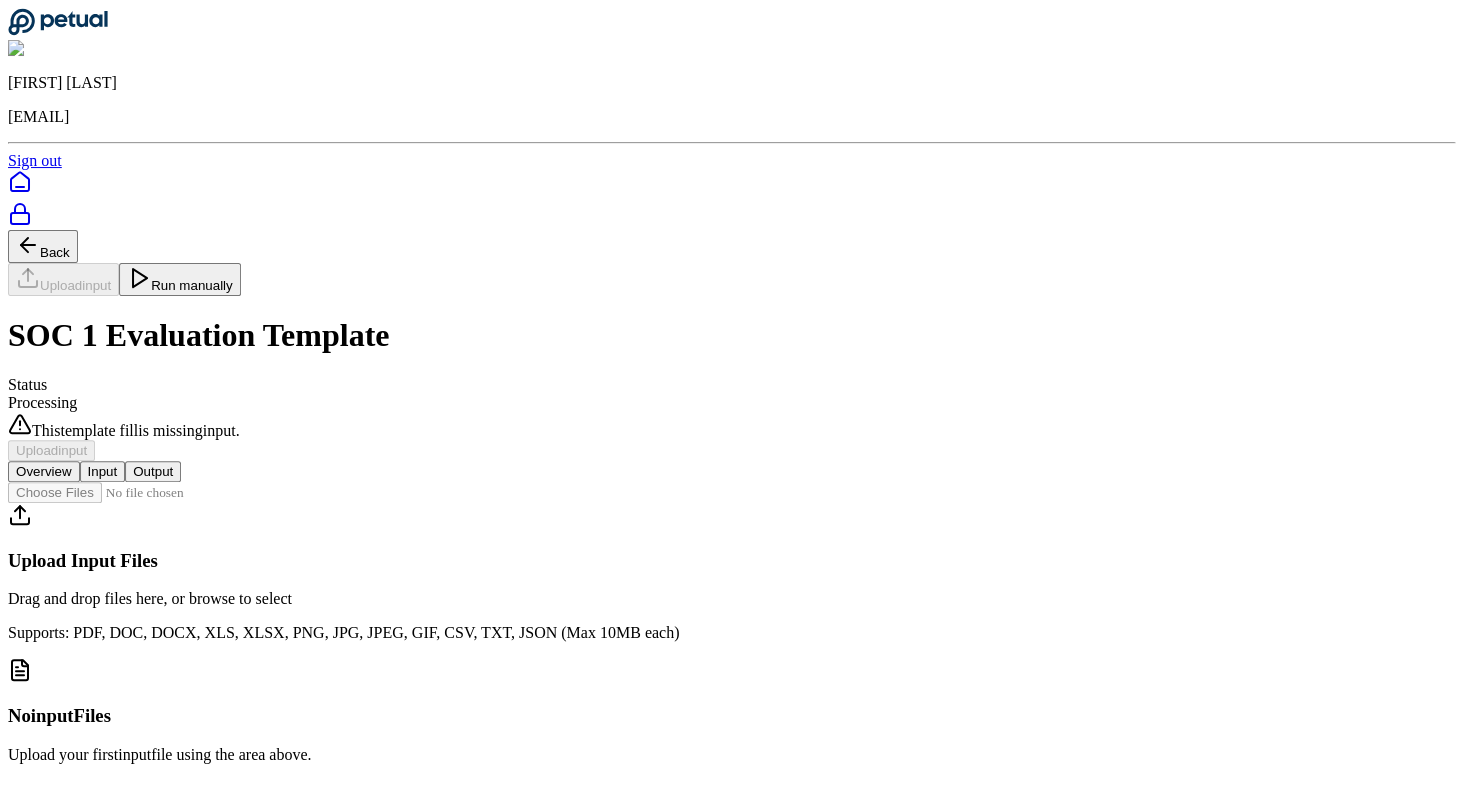 click on "Overview" at bounding box center [44, 471] 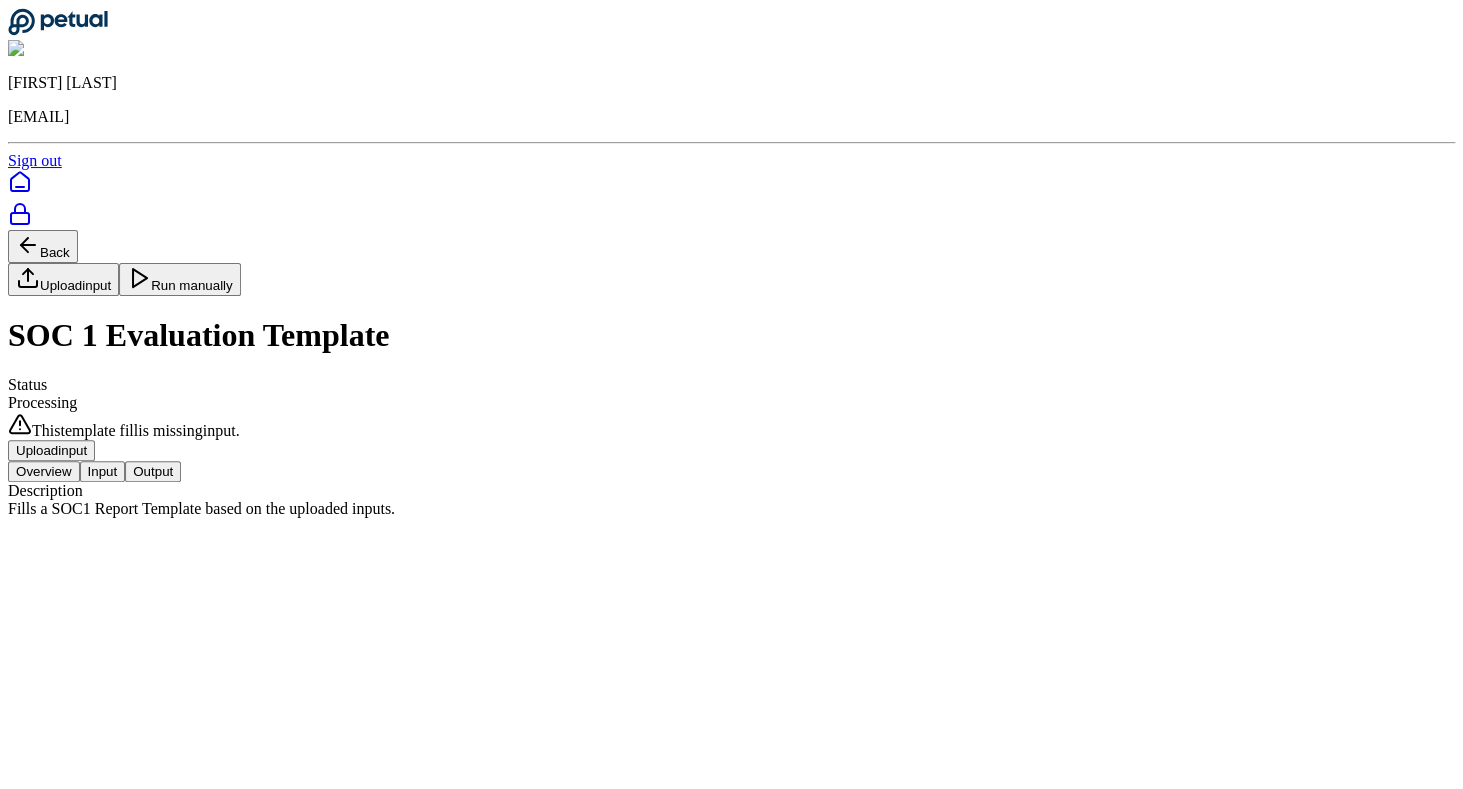 scroll, scrollTop: 0, scrollLeft: 0, axis: both 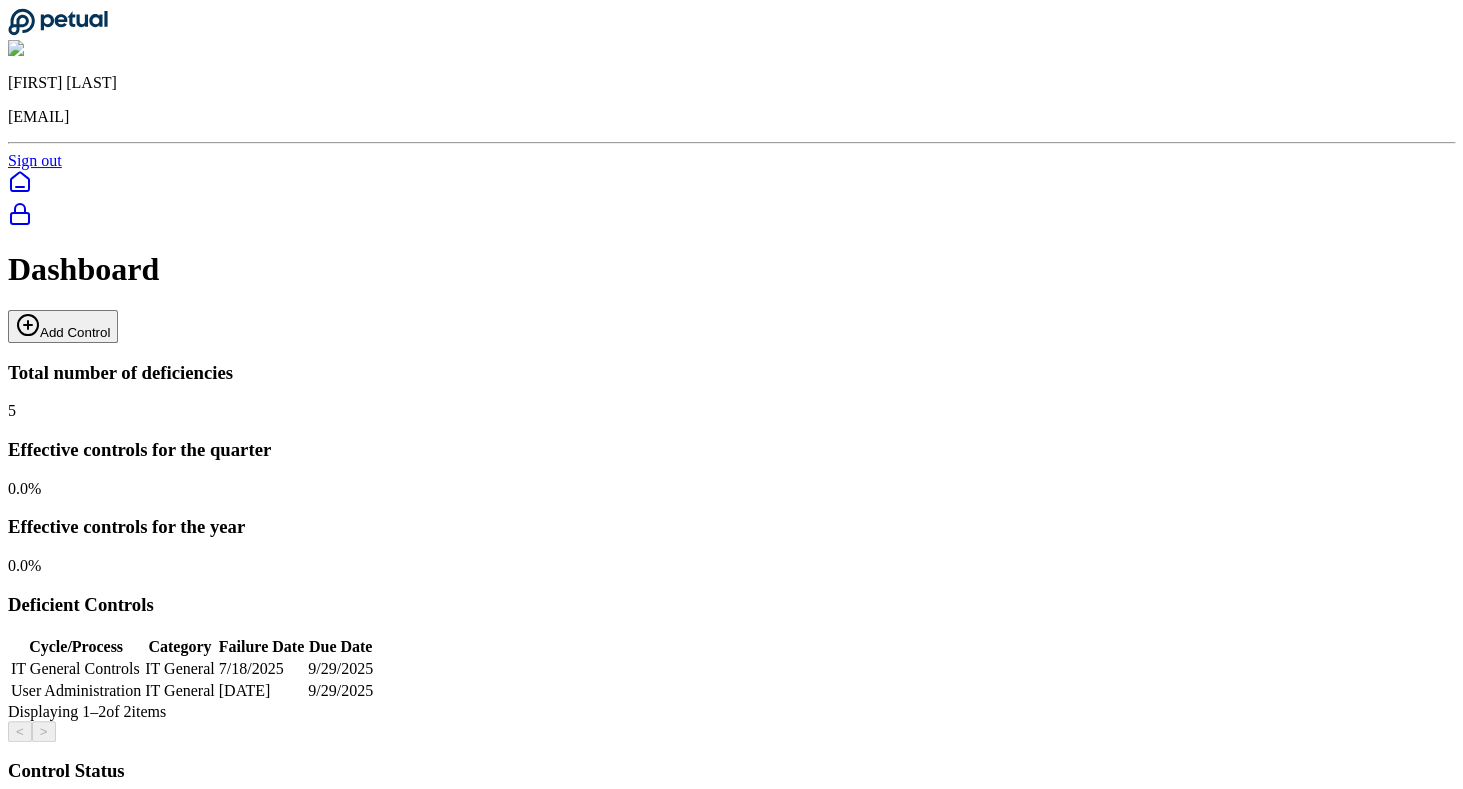 click 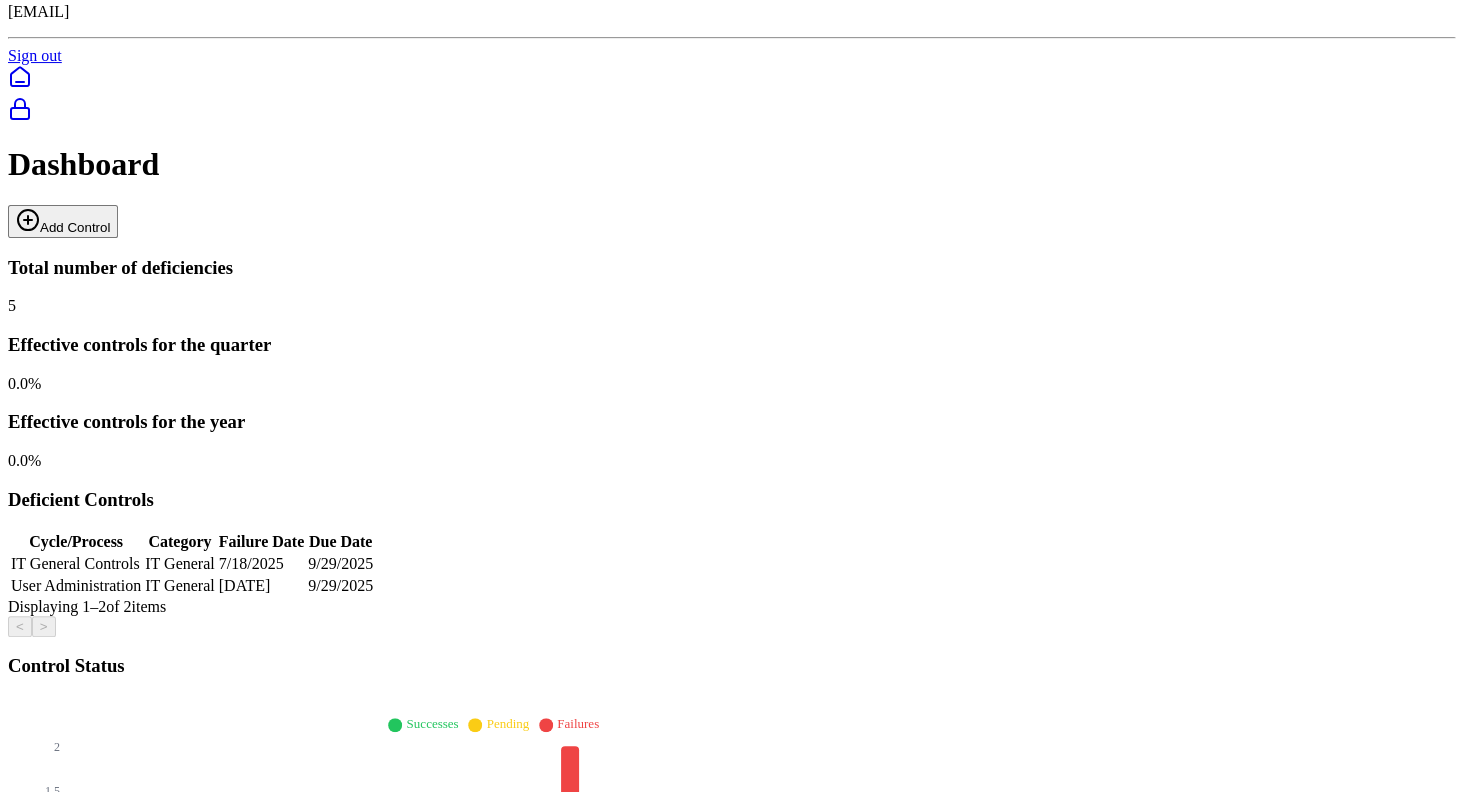 scroll, scrollTop: 0, scrollLeft: 0, axis: both 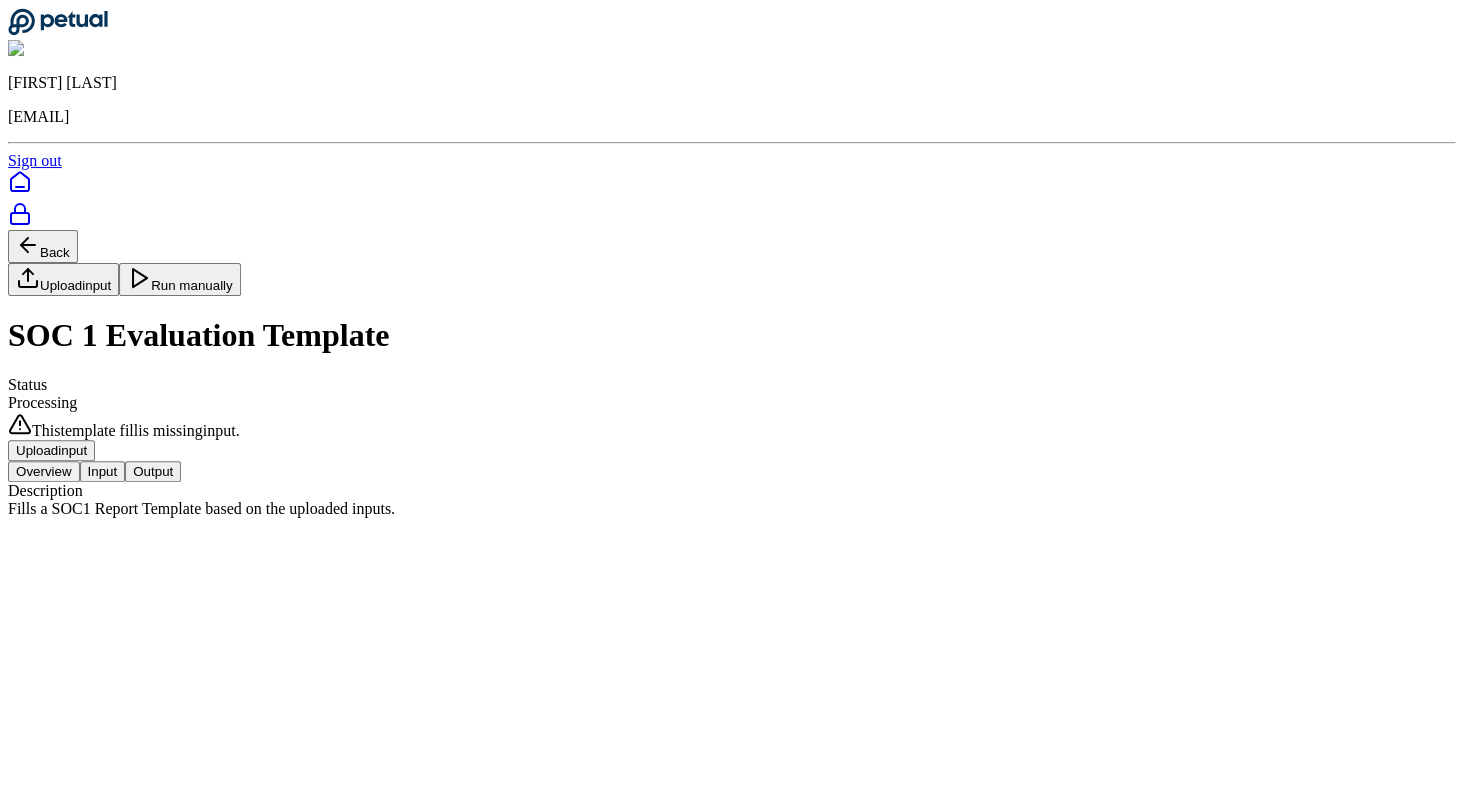 click on "Input" at bounding box center [103, 471] 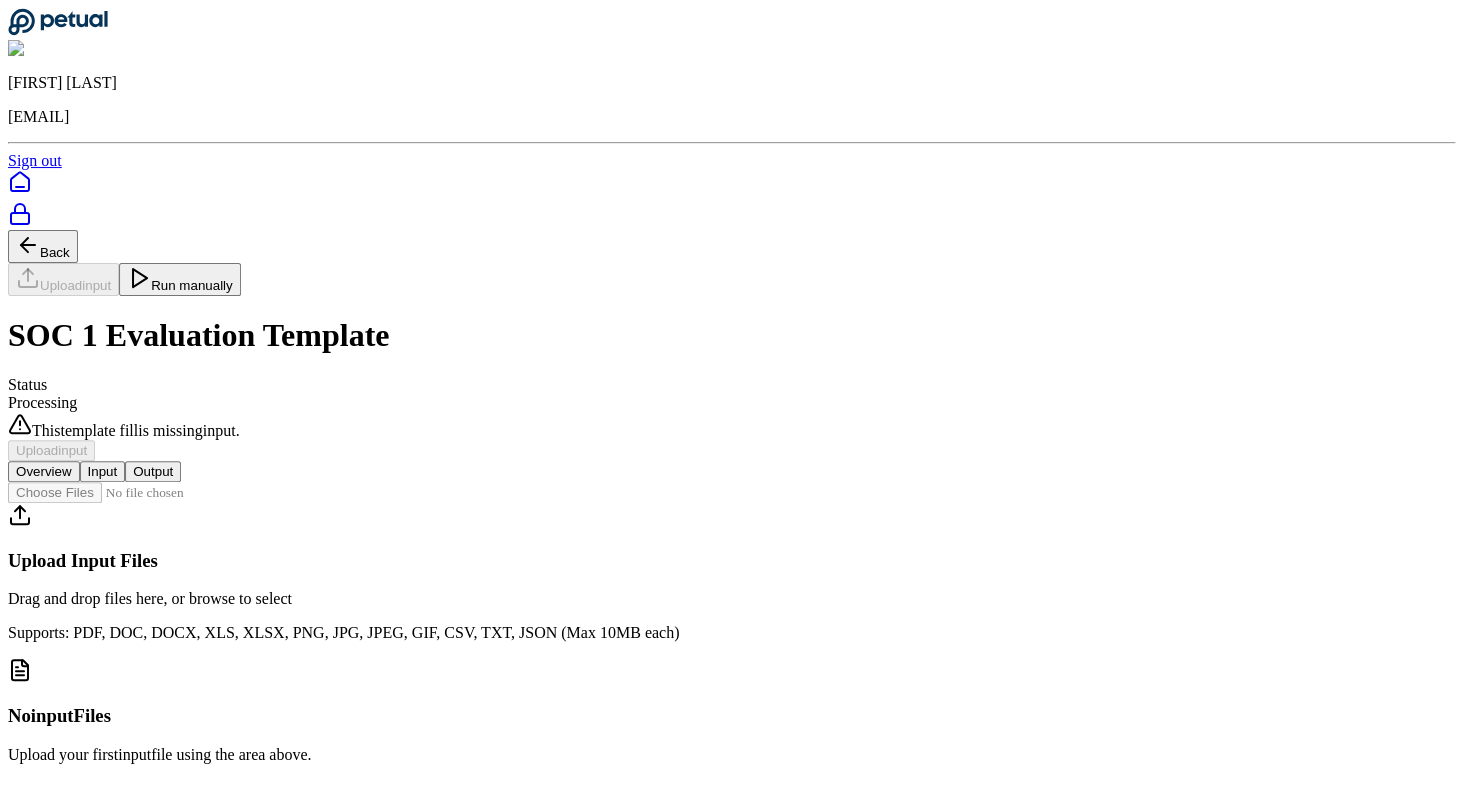 scroll, scrollTop: 0, scrollLeft: 0, axis: both 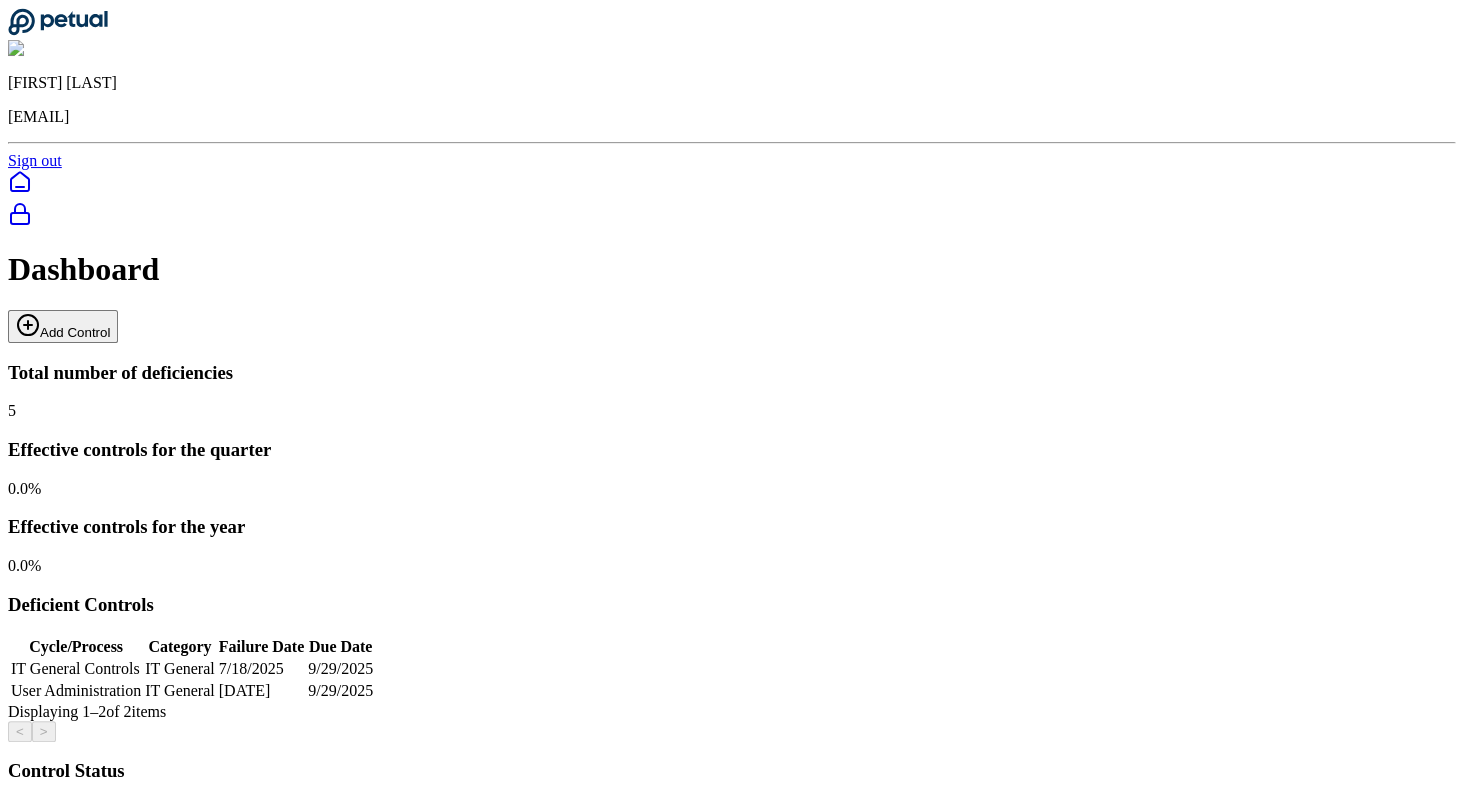 click 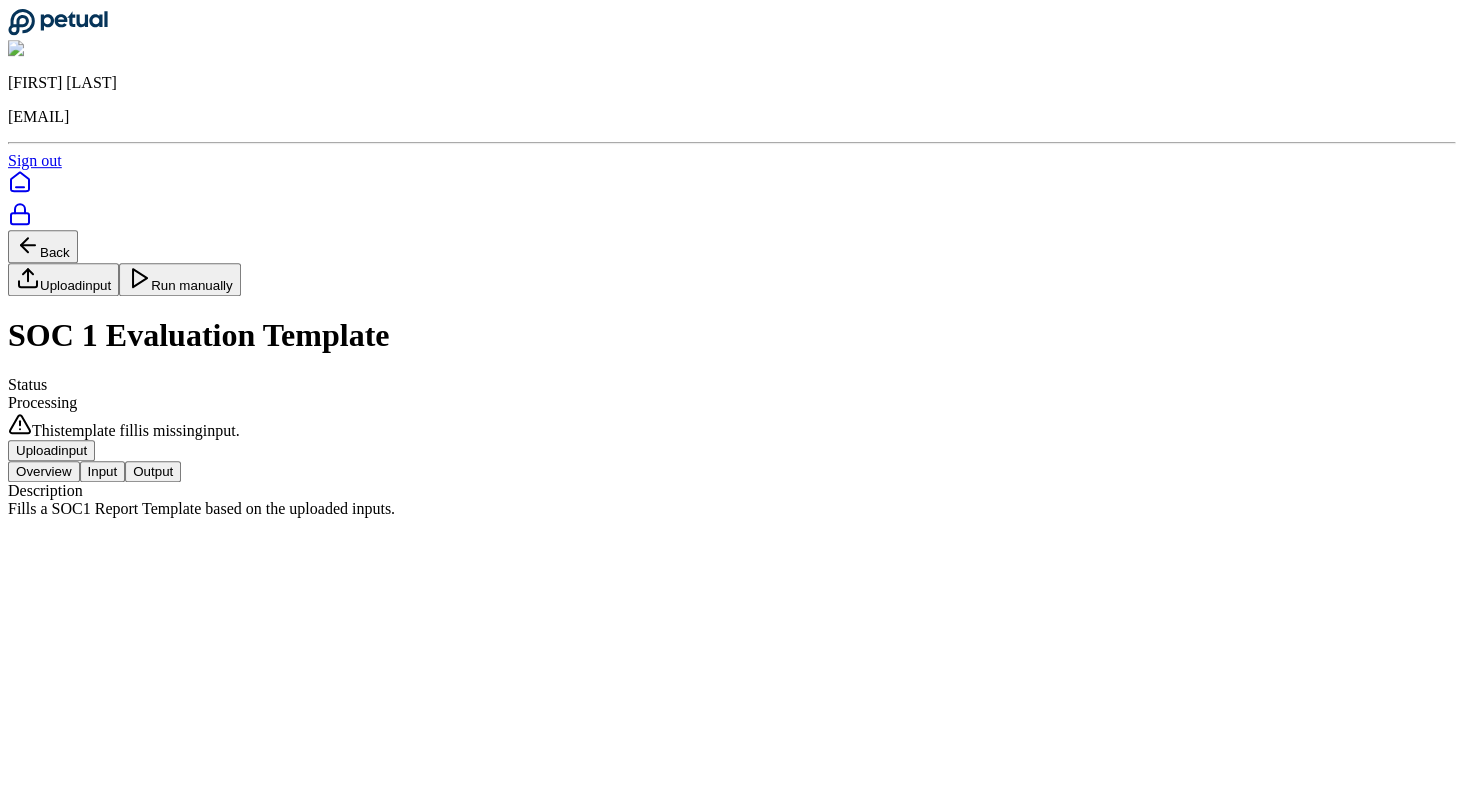 scroll, scrollTop: 49, scrollLeft: 0, axis: vertical 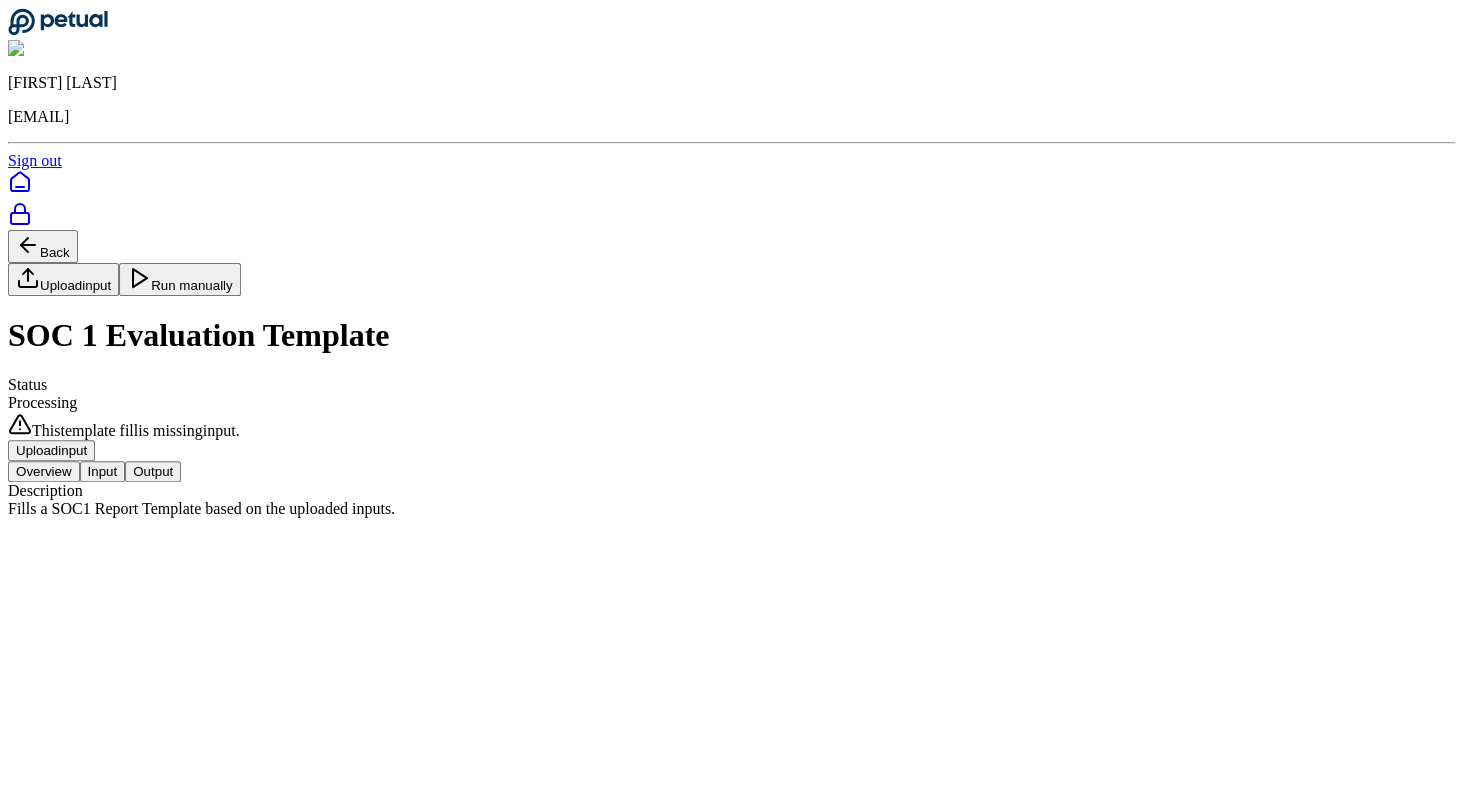 click on "Input" at bounding box center [103, 471] 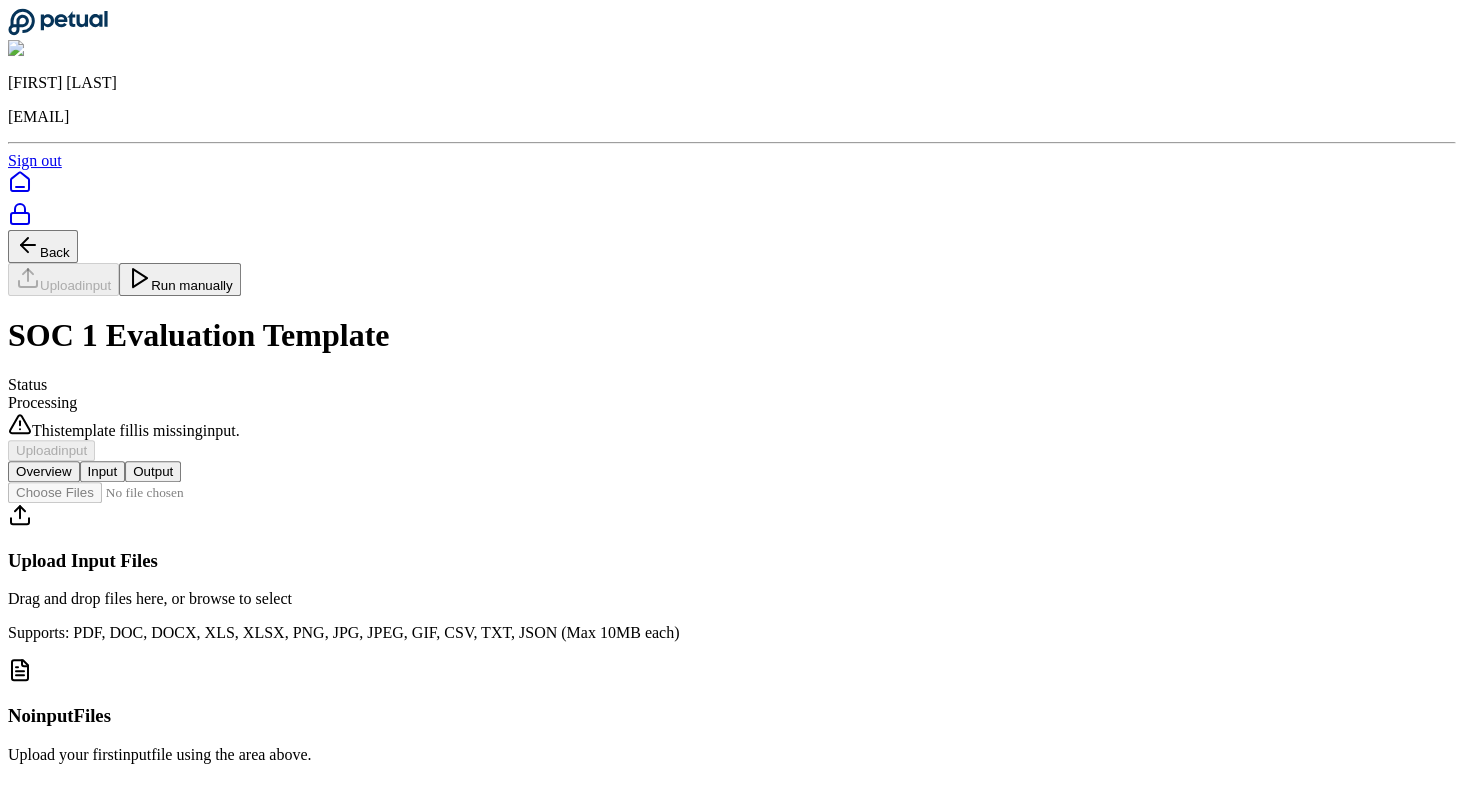 click on "Output" at bounding box center (153, 471) 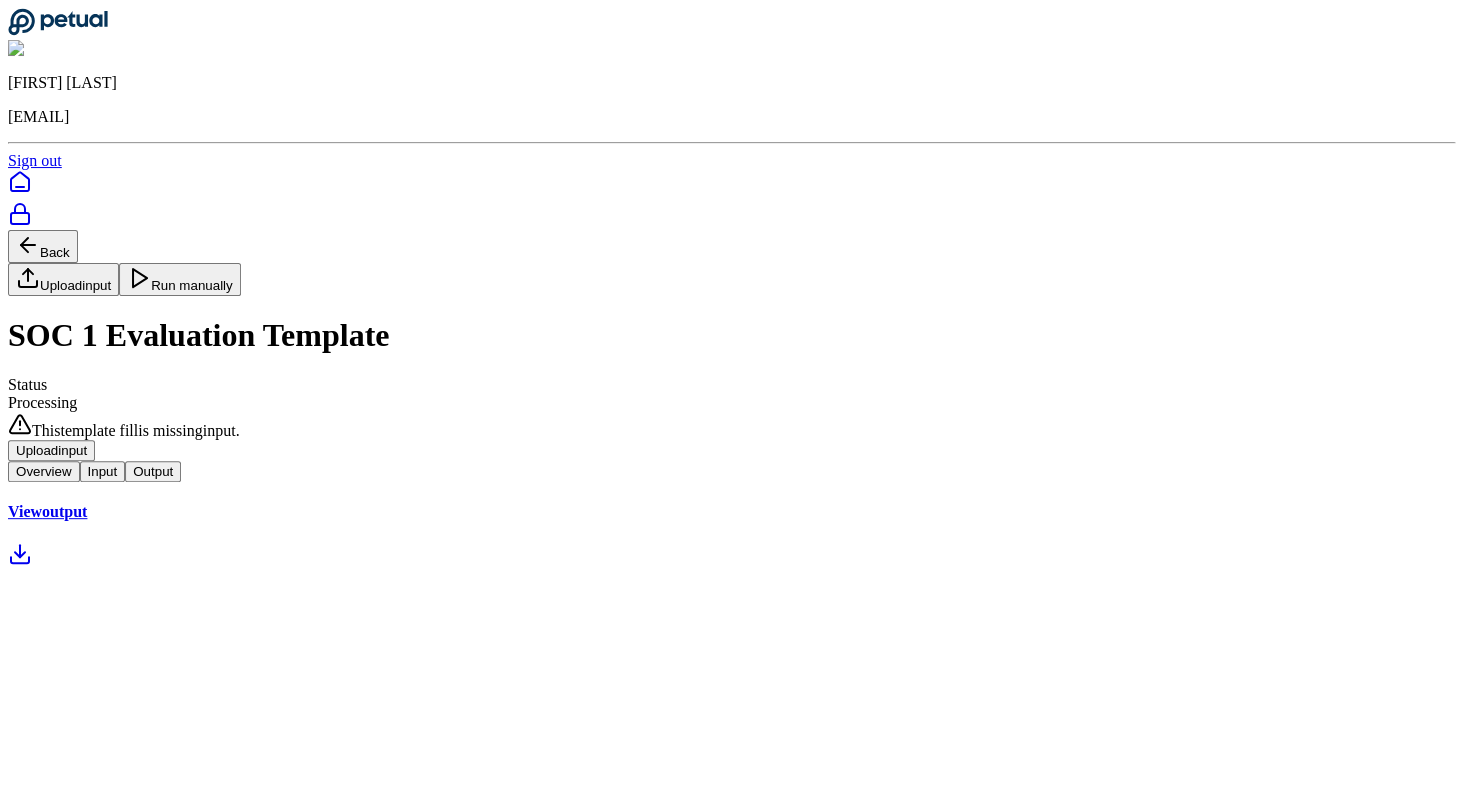 click on "Overview" at bounding box center [44, 471] 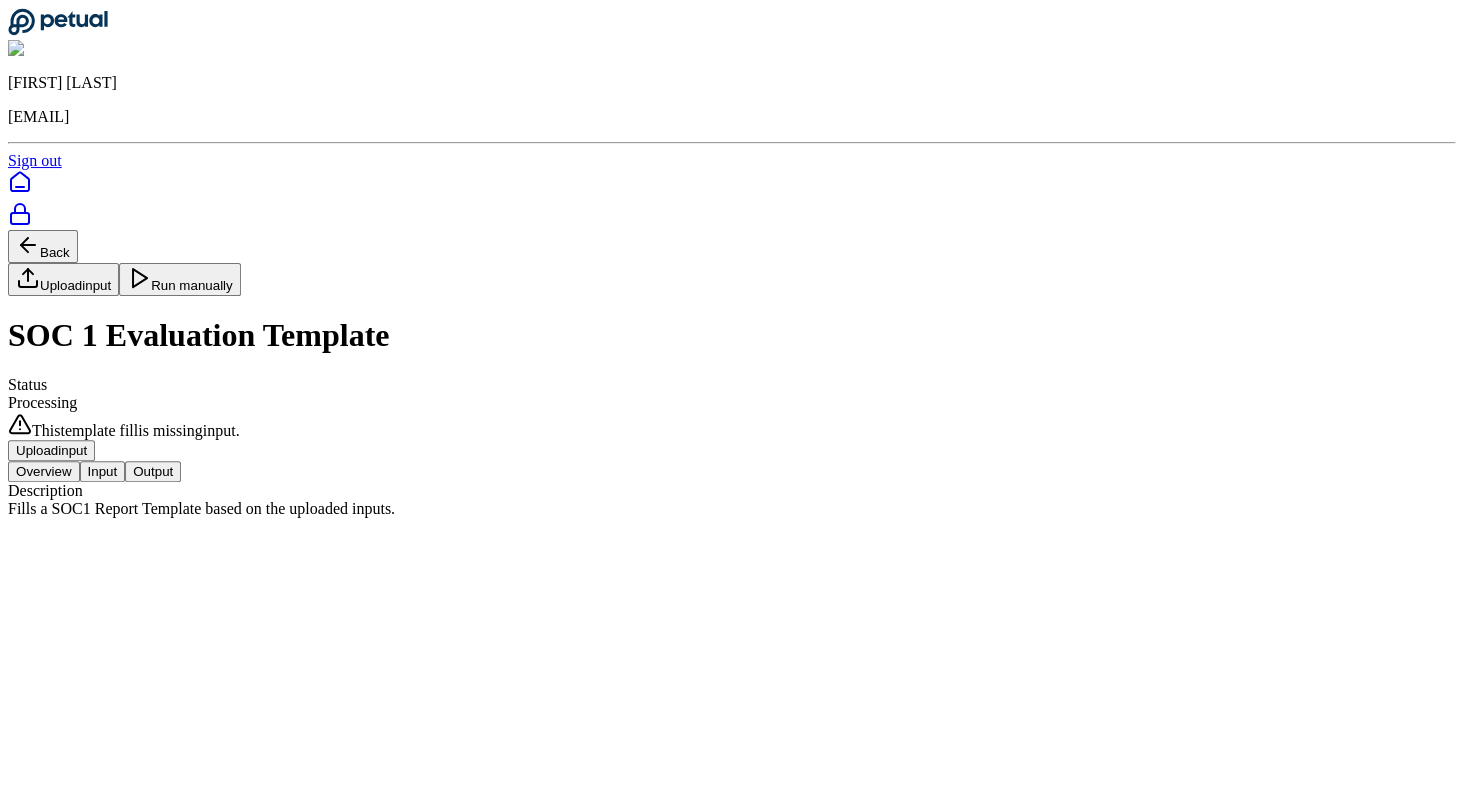 scroll, scrollTop: 0, scrollLeft: 0, axis: both 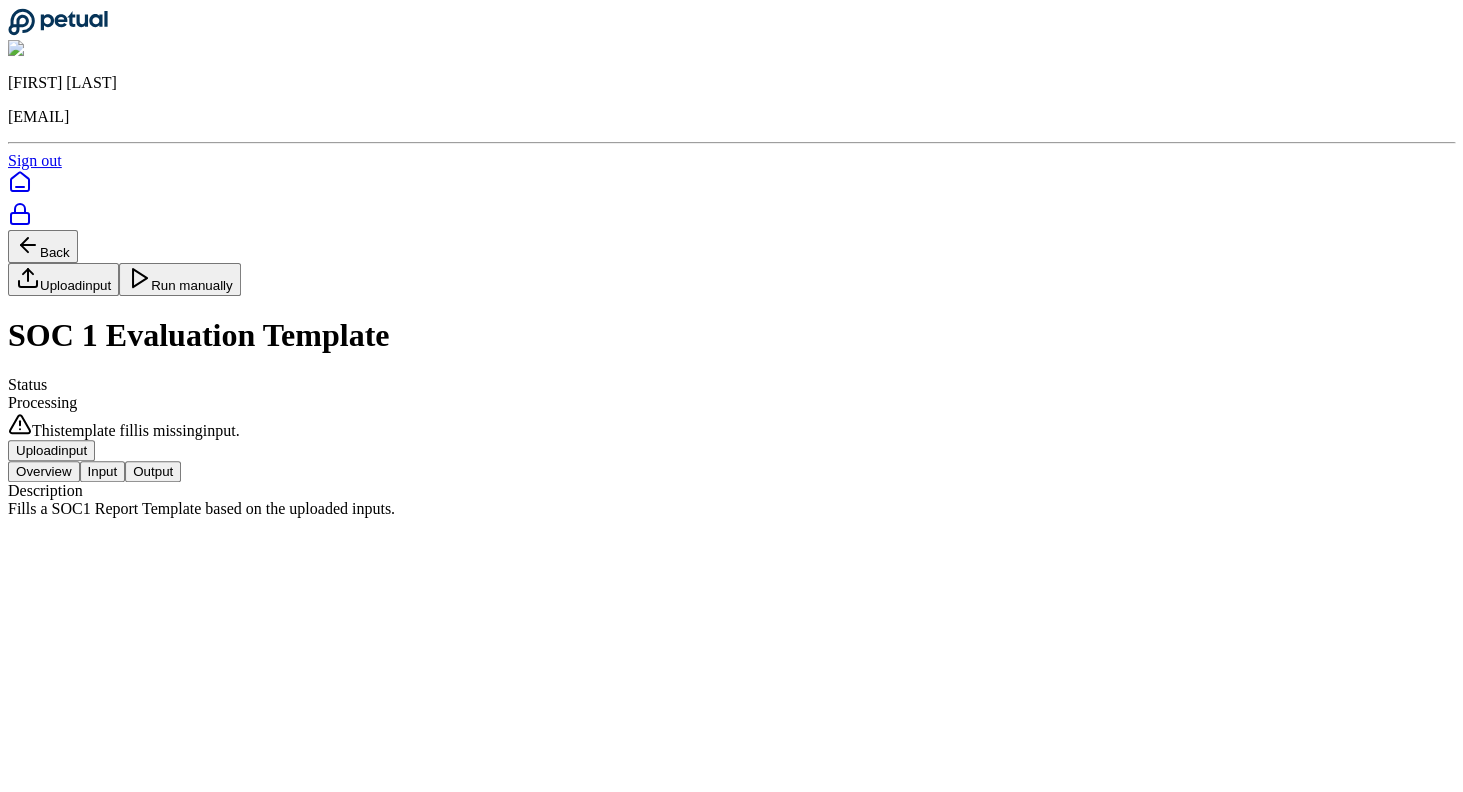 click on "Upload  input" at bounding box center (63, 279) 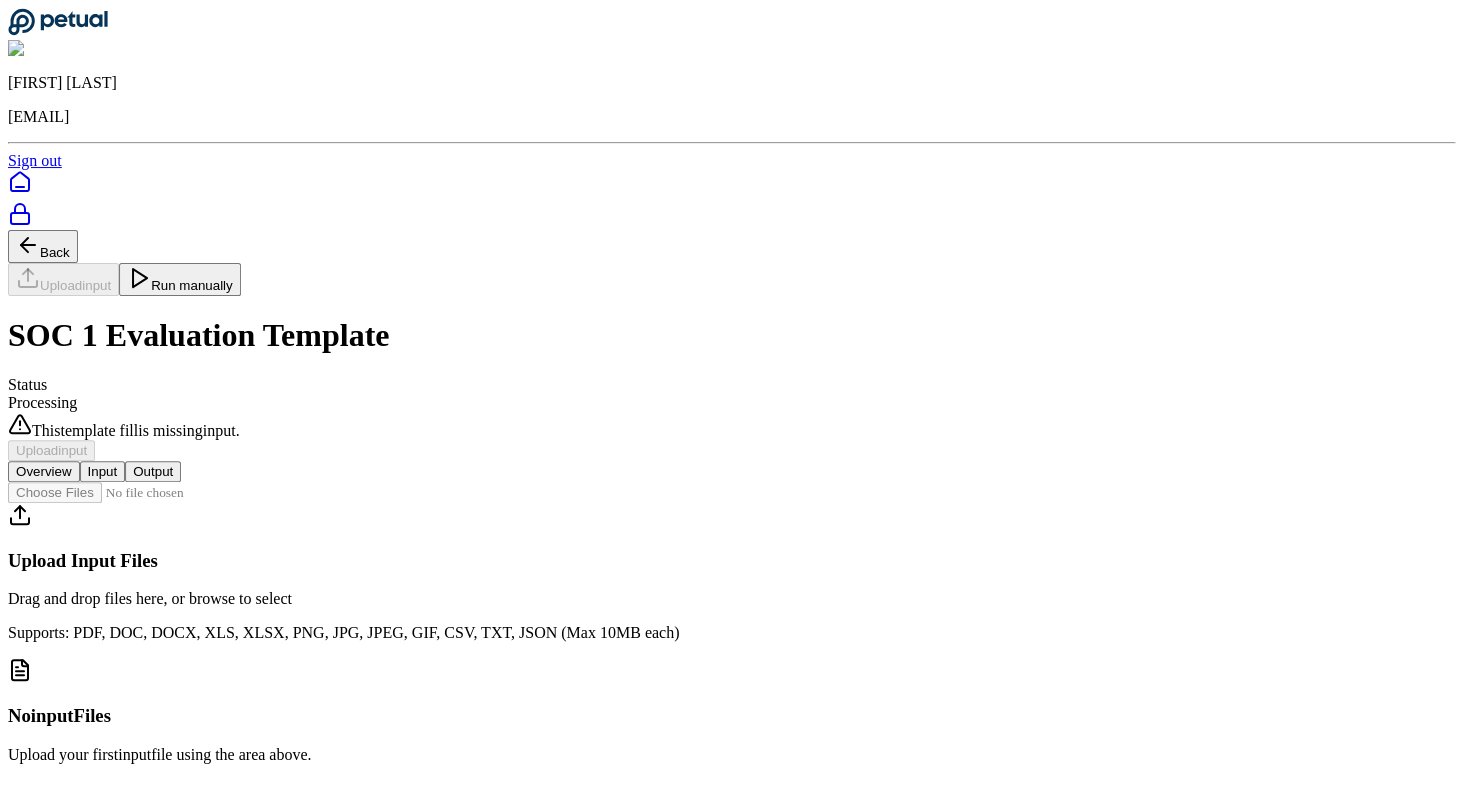 scroll, scrollTop: 157, scrollLeft: 0, axis: vertical 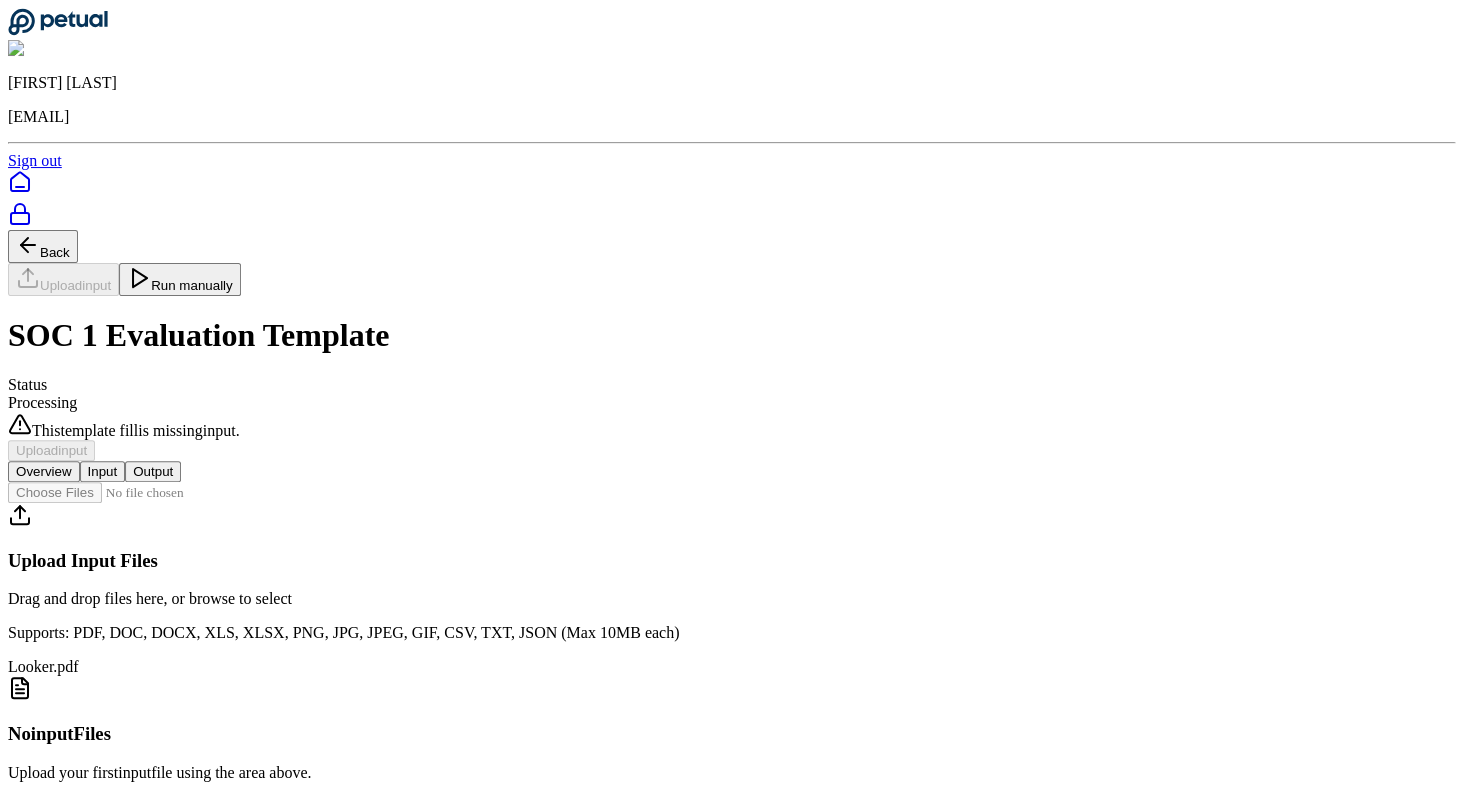 type 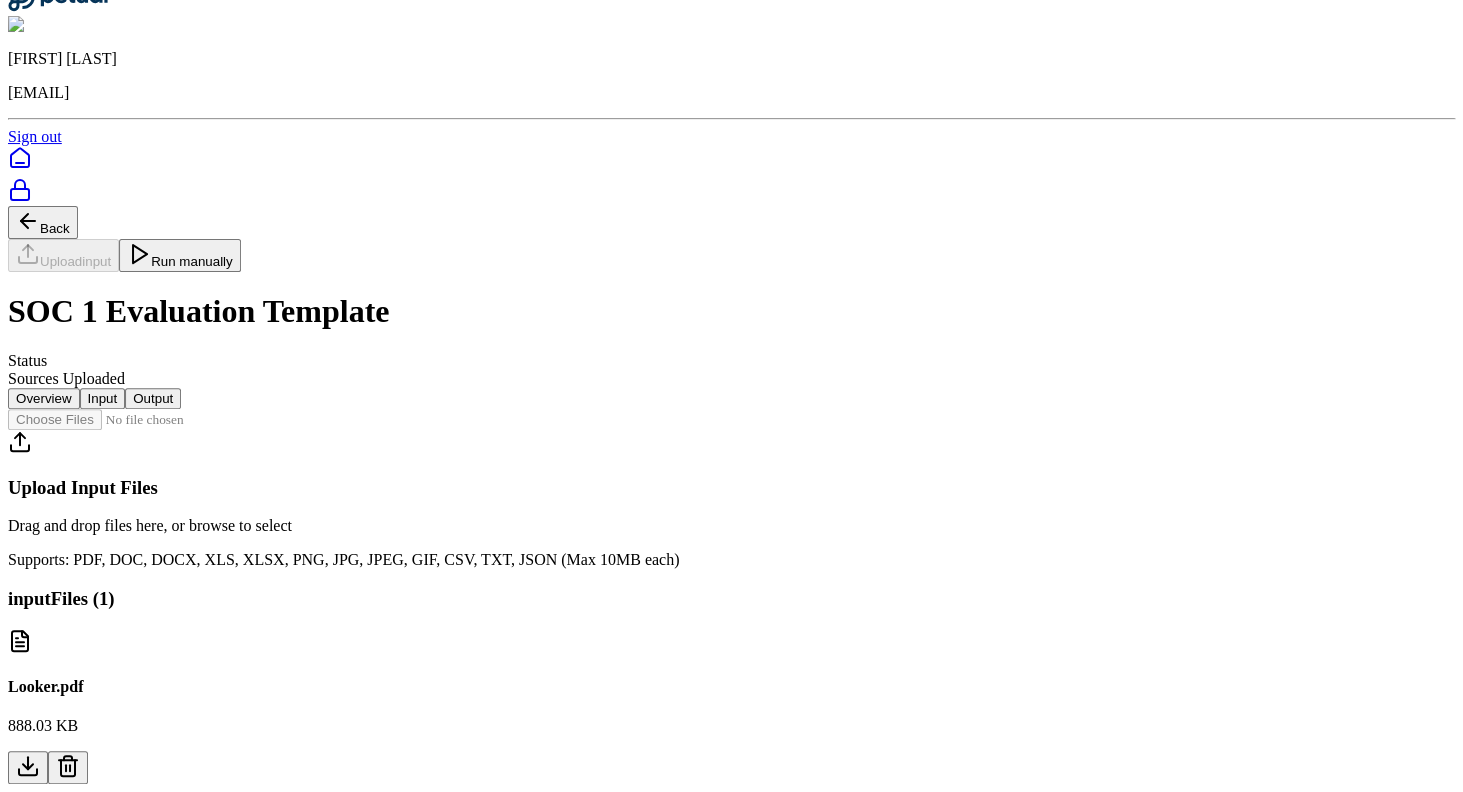 scroll, scrollTop: 0, scrollLeft: 0, axis: both 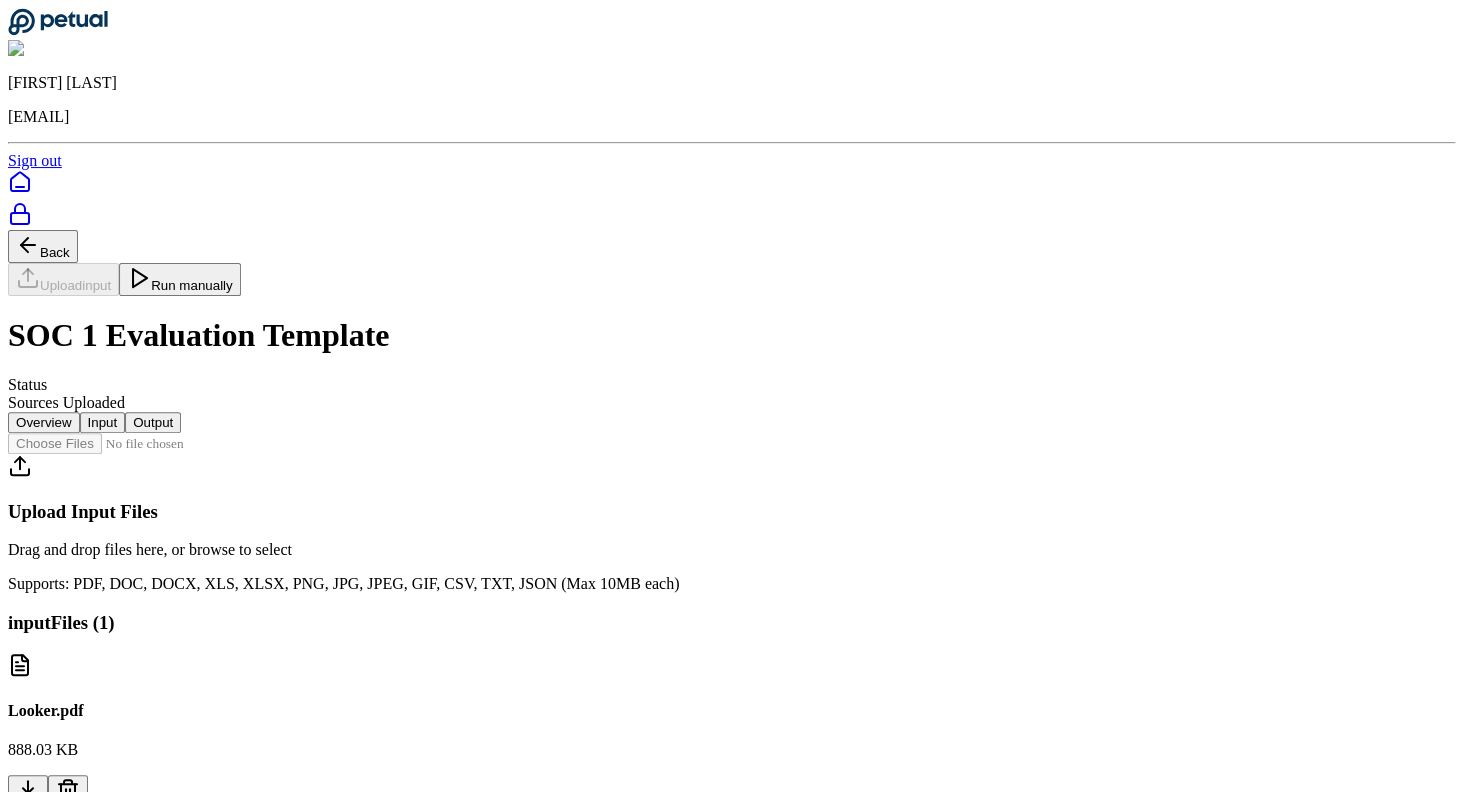 click on "Run manually" at bounding box center [180, 279] 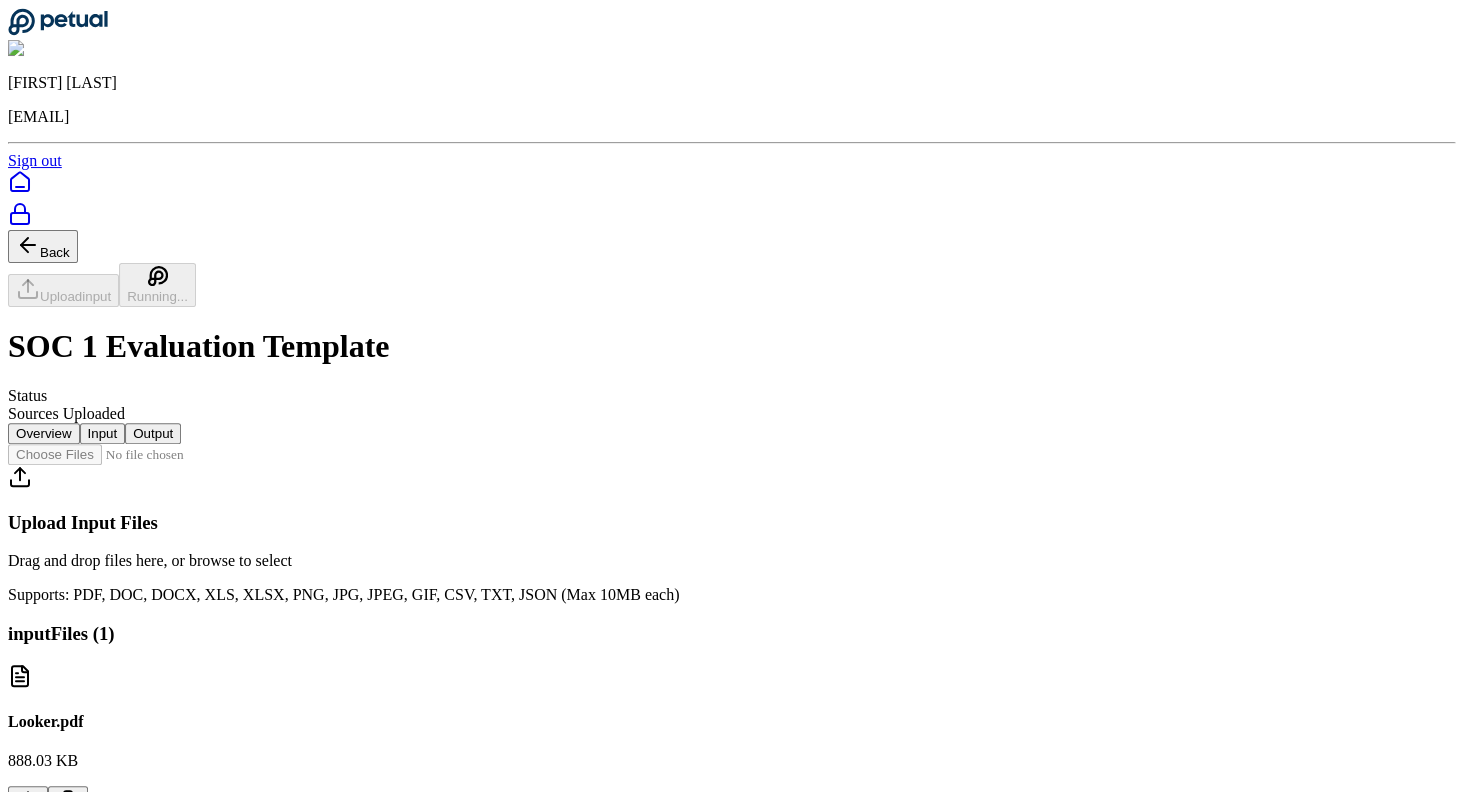 click on "Output" at bounding box center [153, 433] 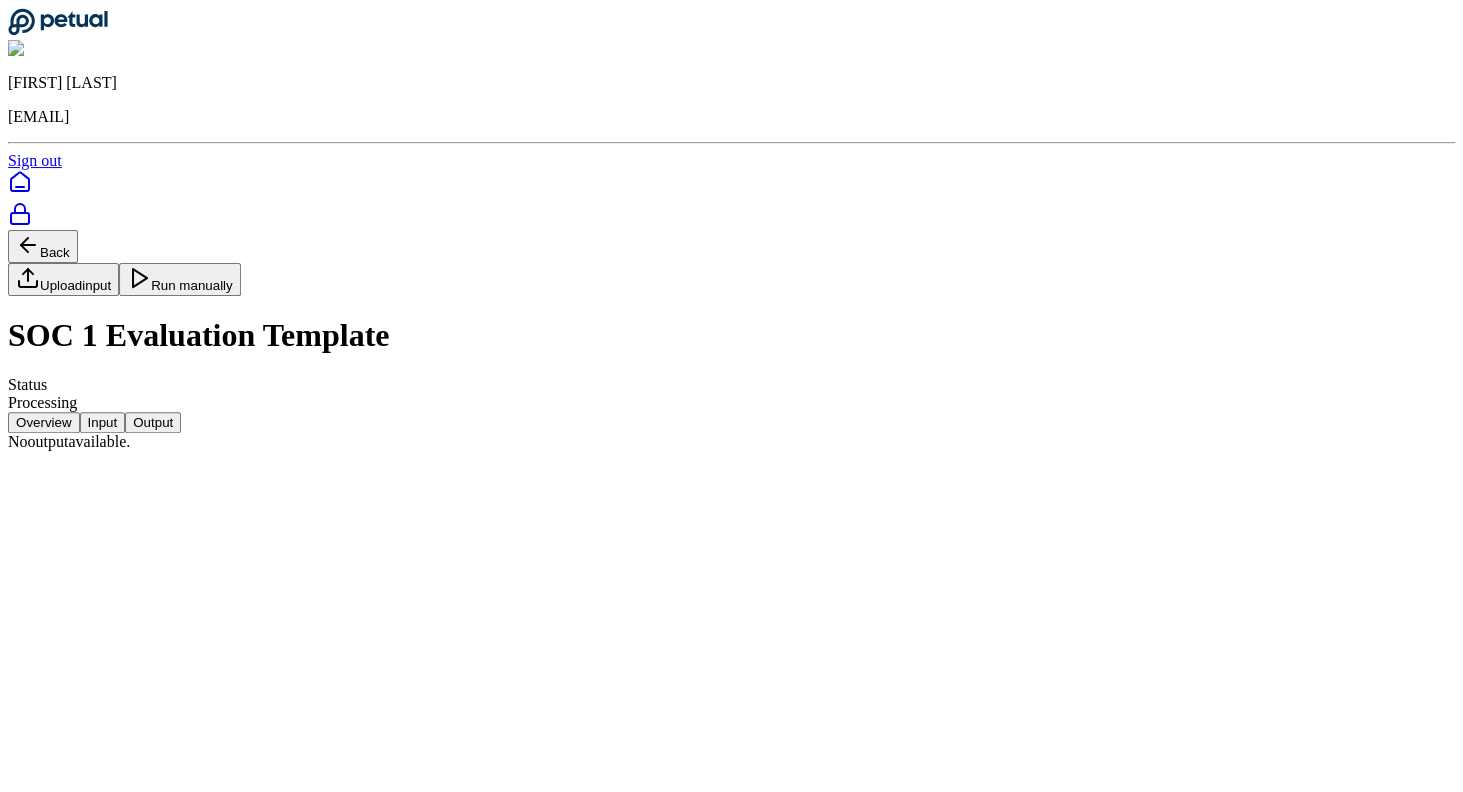 click on "Input" at bounding box center [103, 422] 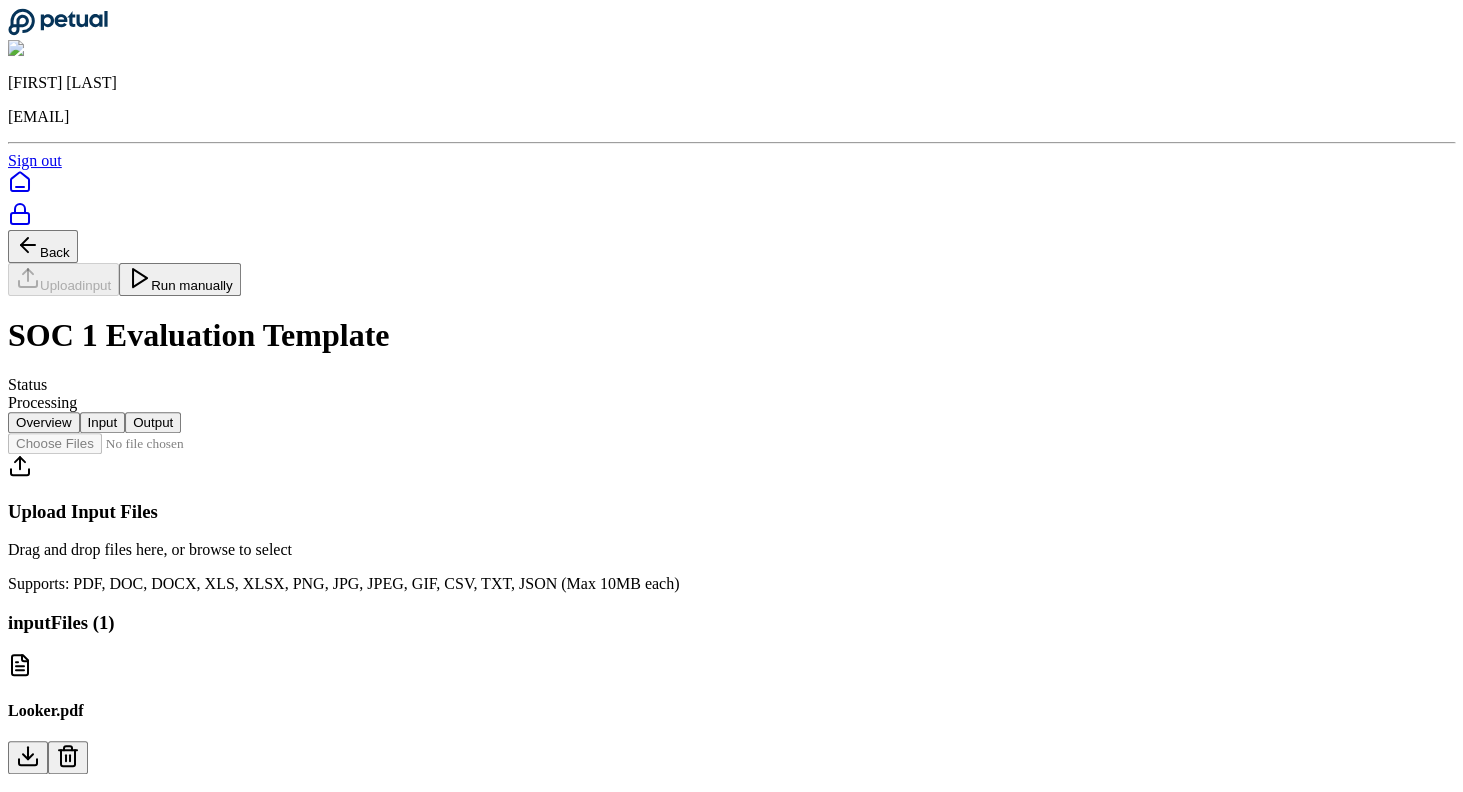 scroll, scrollTop: 59, scrollLeft: 0, axis: vertical 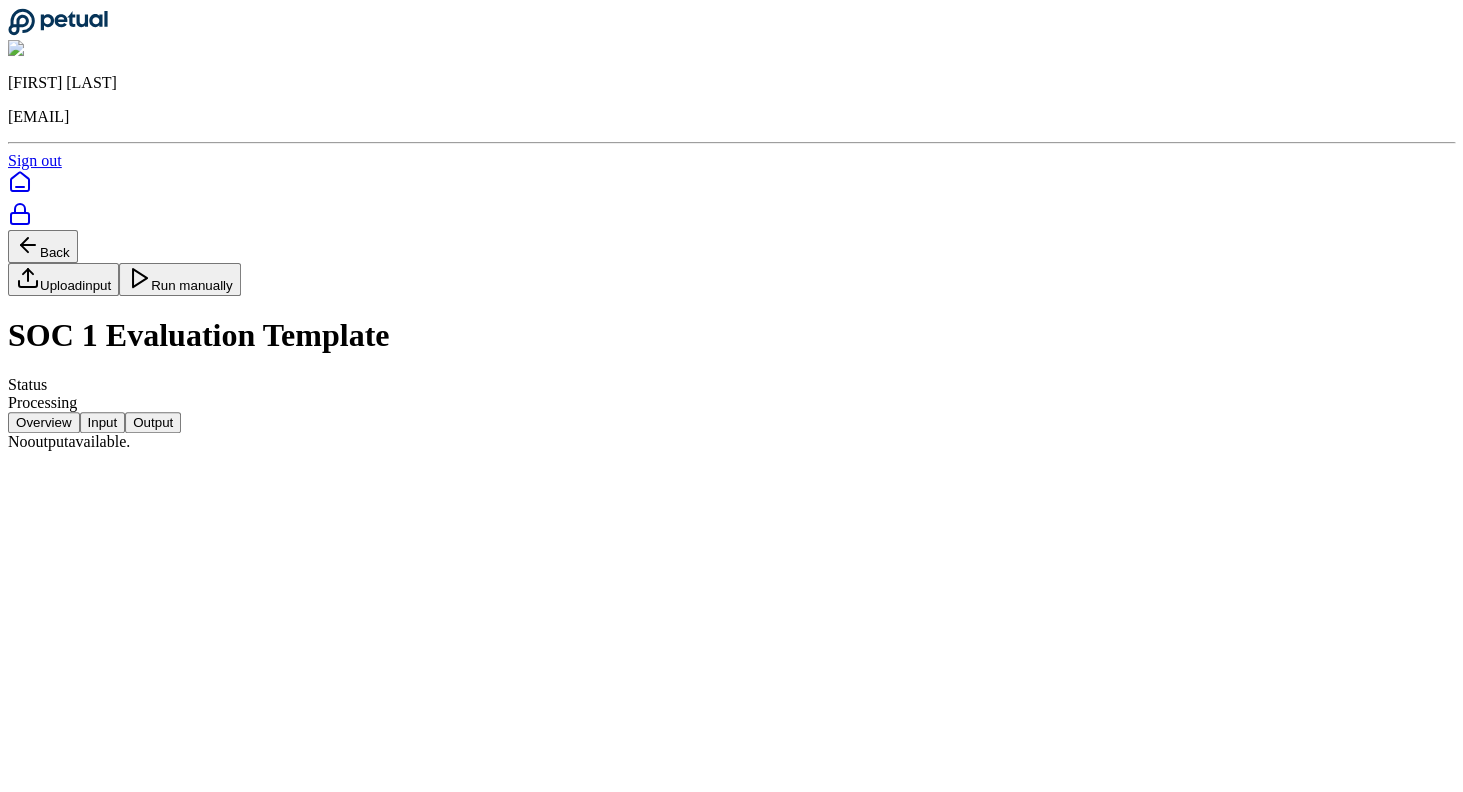 click on "Input" at bounding box center (103, 422) 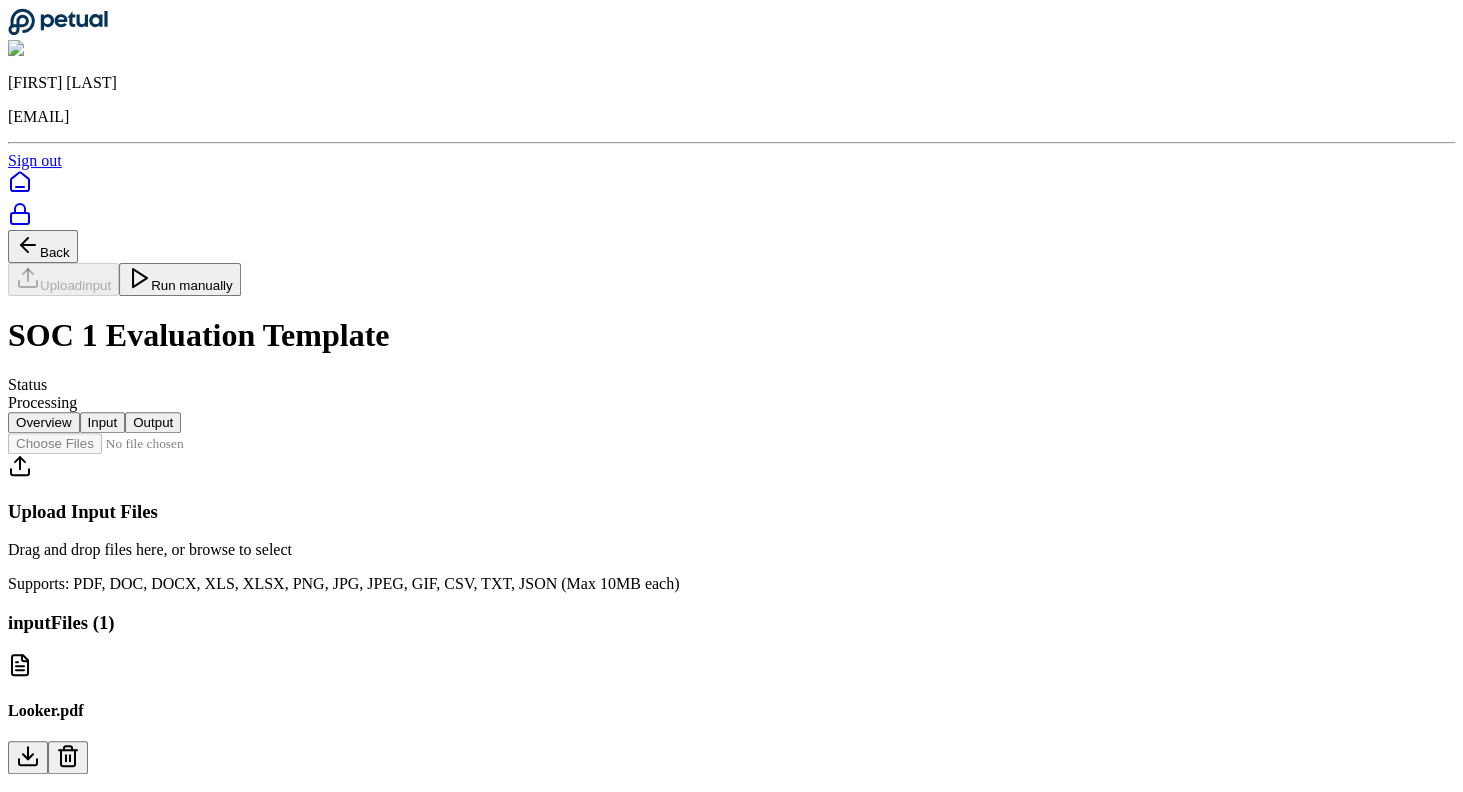 scroll, scrollTop: 59, scrollLeft: 0, axis: vertical 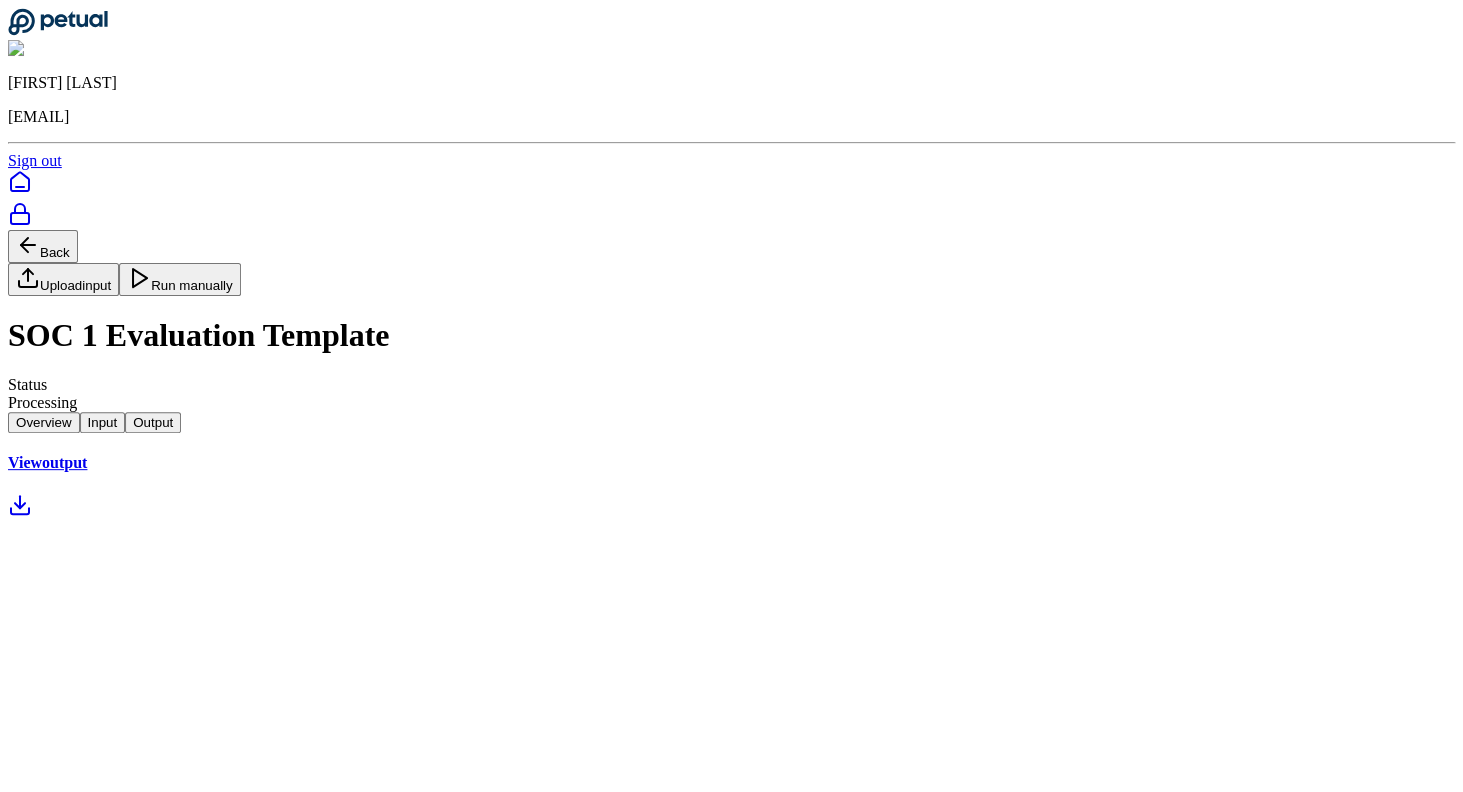 click 